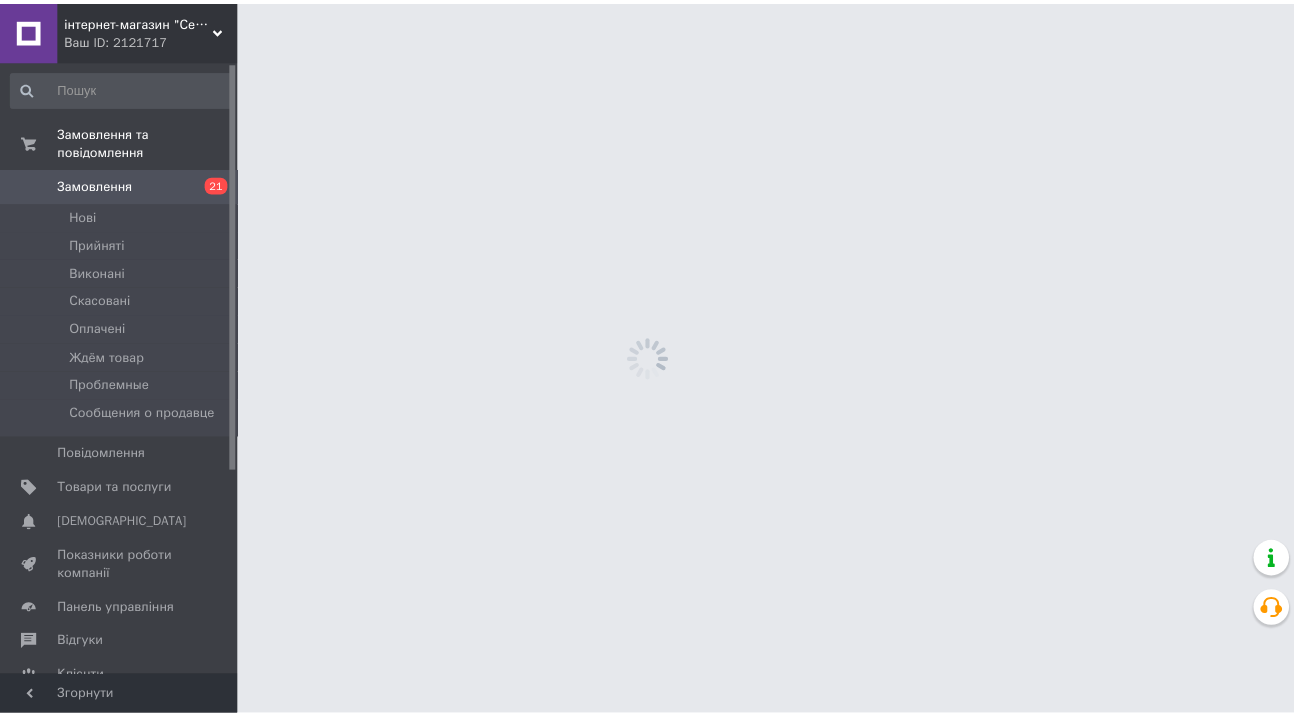 scroll, scrollTop: 0, scrollLeft: 0, axis: both 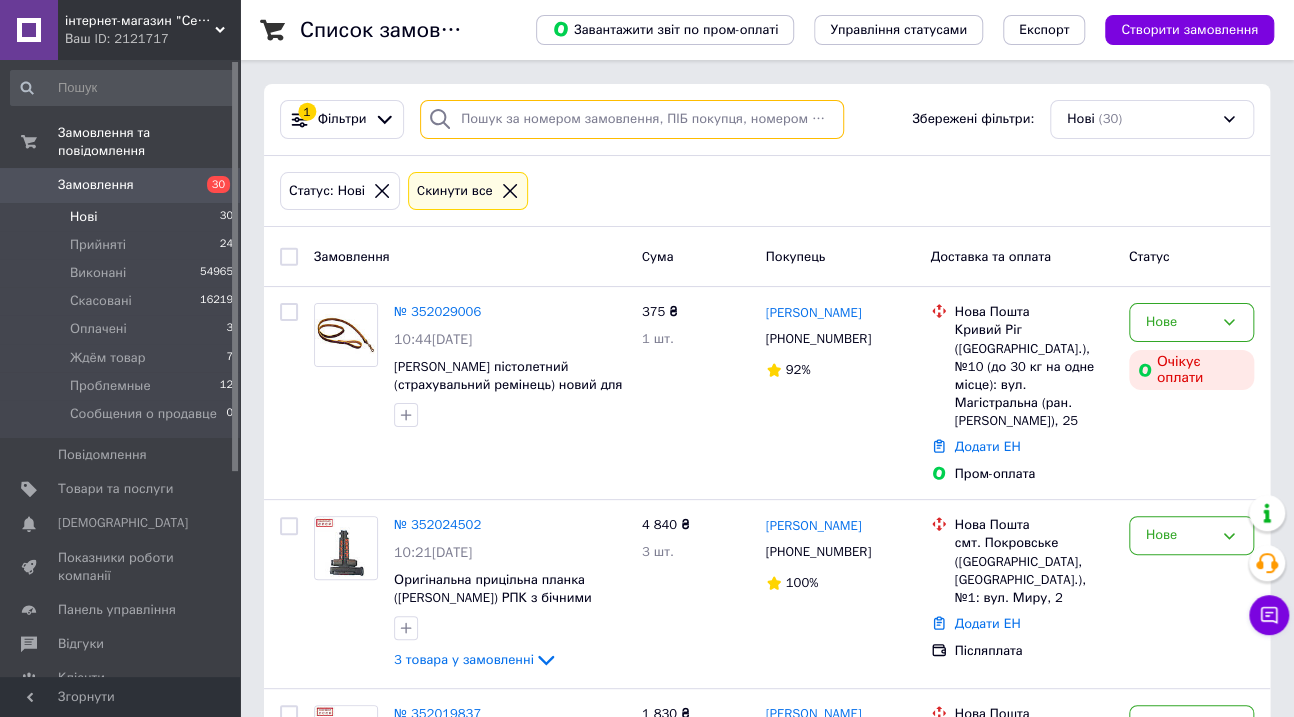 click at bounding box center (632, 119) 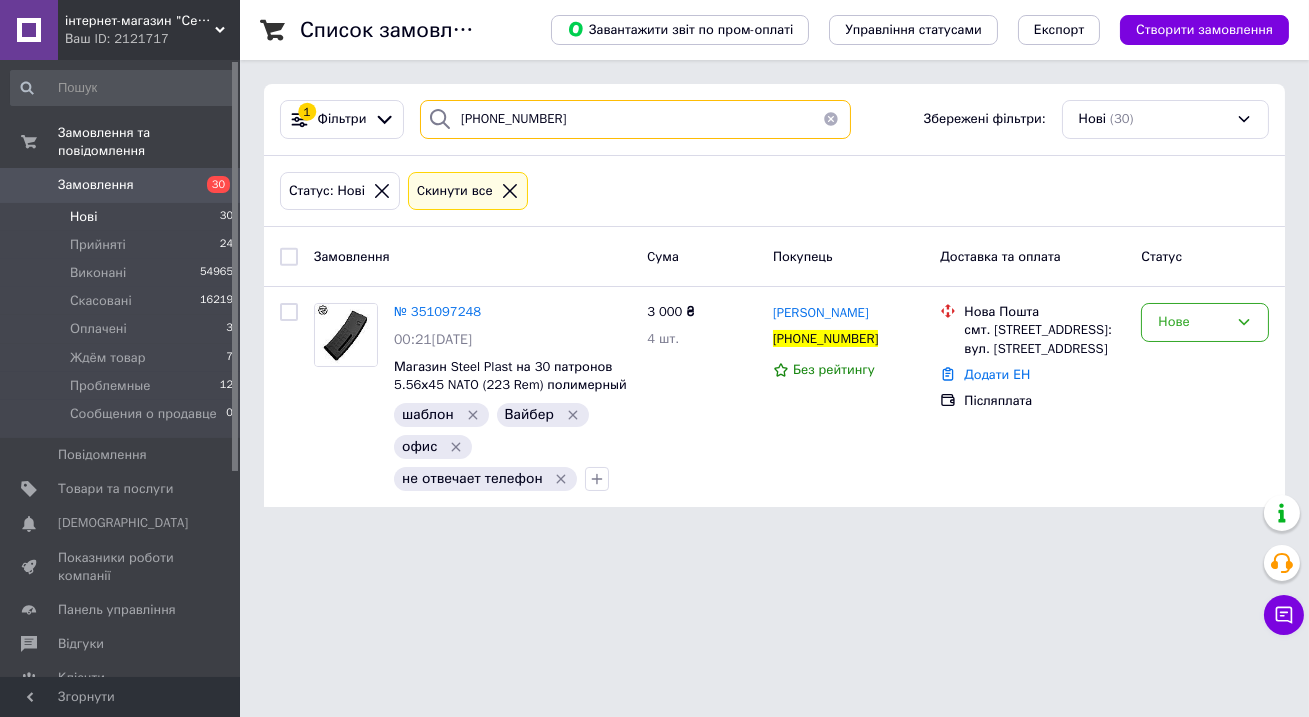type on "+380974373904" 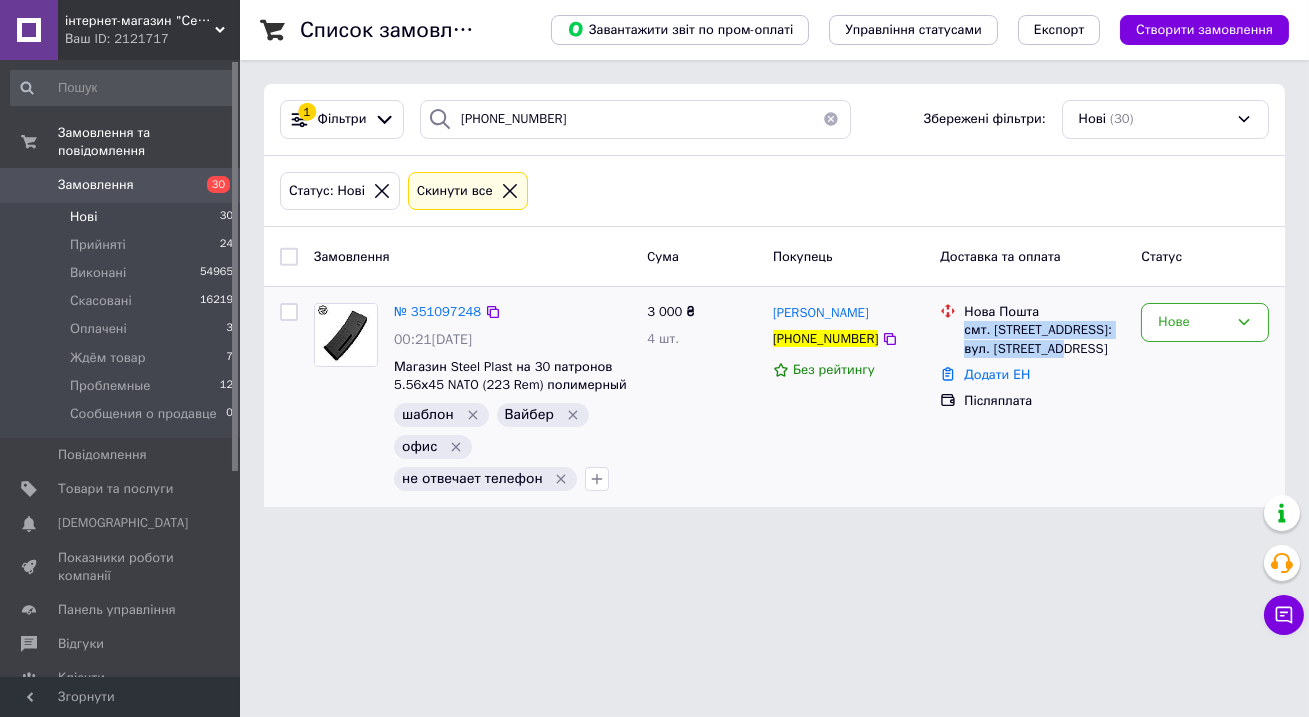 drag, startPoint x: 1080, startPoint y: 350, endPoint x: 964, endPoint y: 338, distance: 116.61904 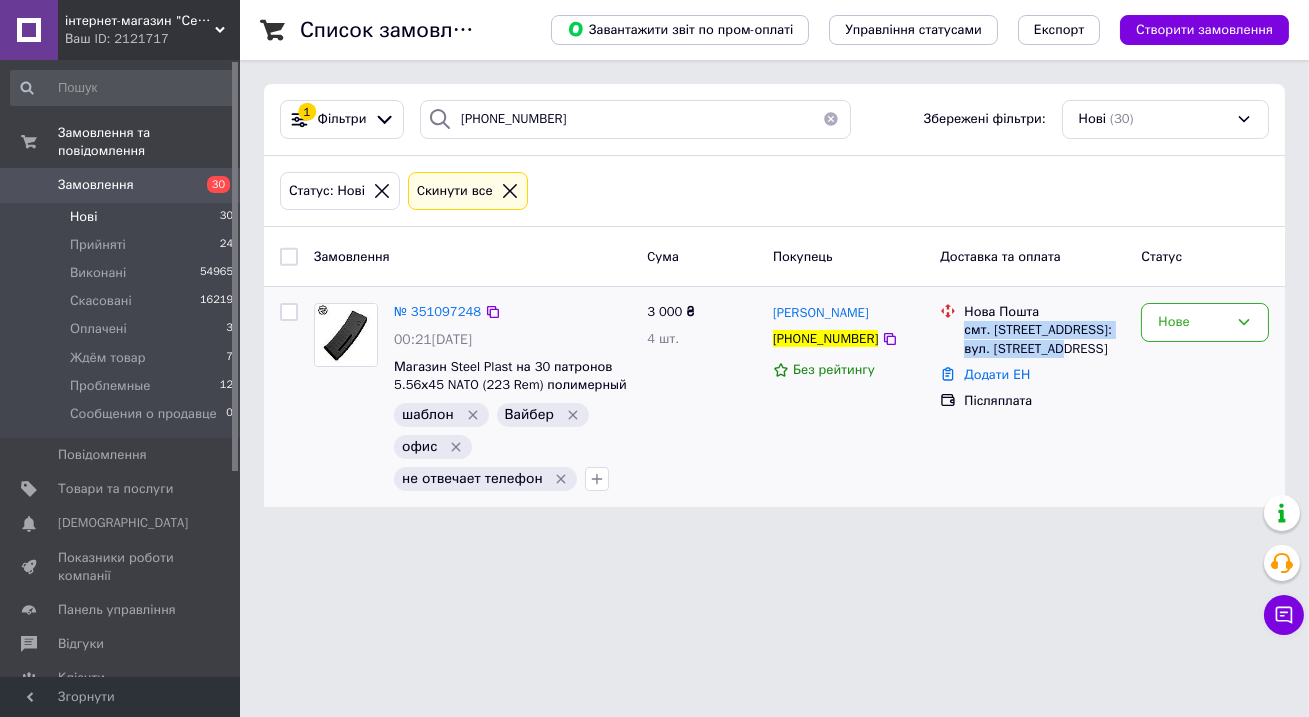 copy on "смт. Межова, №1: вул. Центральна, 20-а" 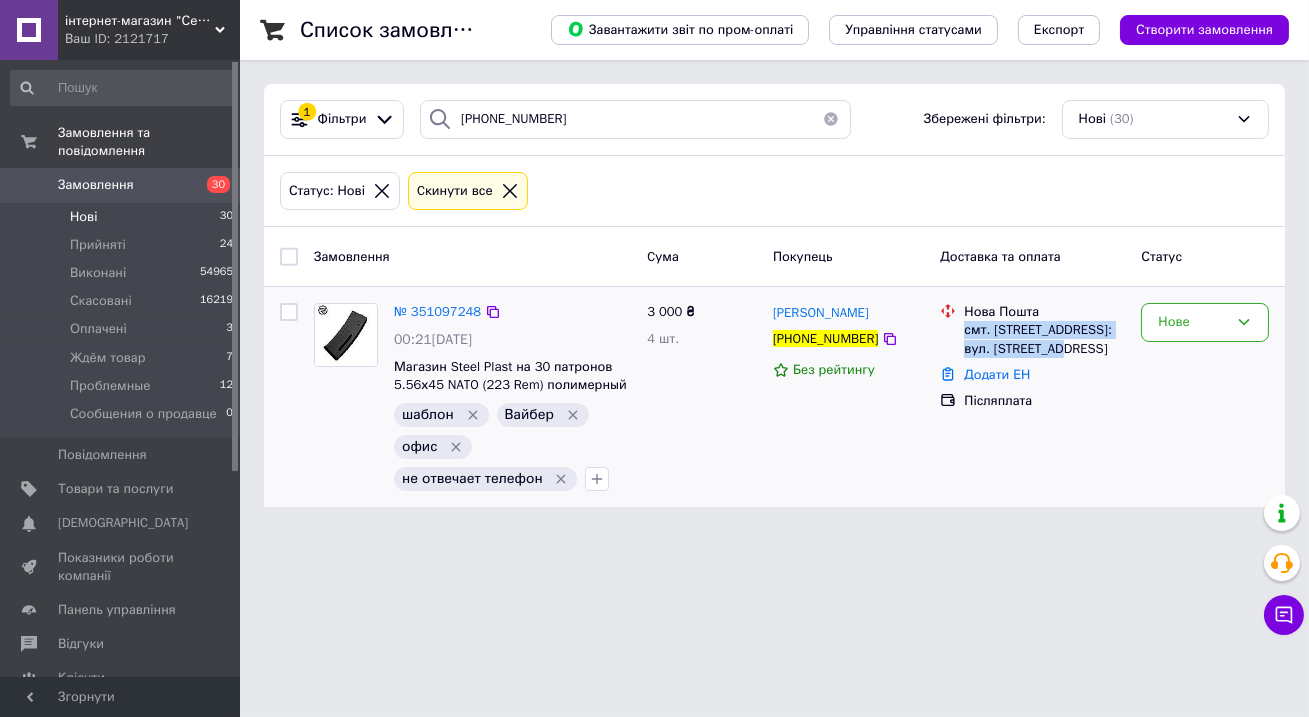 drag, startPoint x: 872, startPoint y: 313, endPoint x: 764, endPoint y: 318, distance: 108.11568 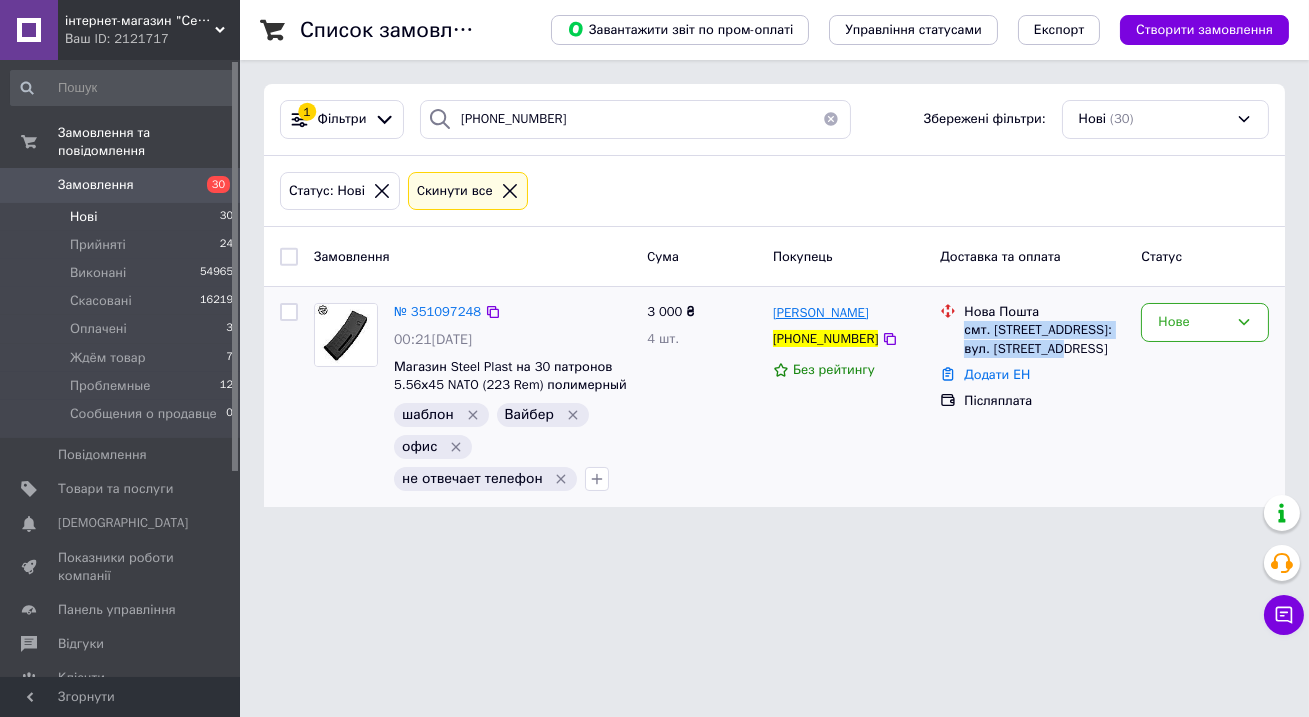 copy on "Віктор Карп'юк" 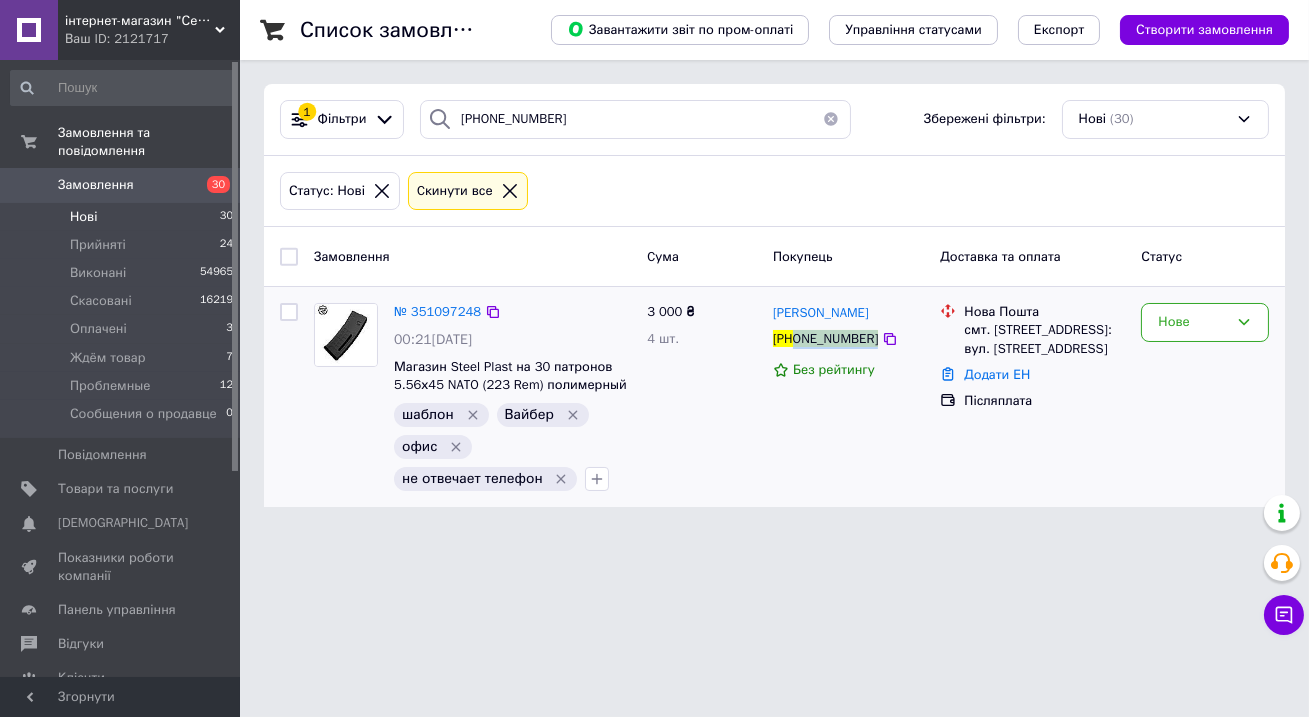 drag, startPoint x: 906, startPoint y: 342, endPoint x: 795, endPoint y: 347, distance: 111.11256 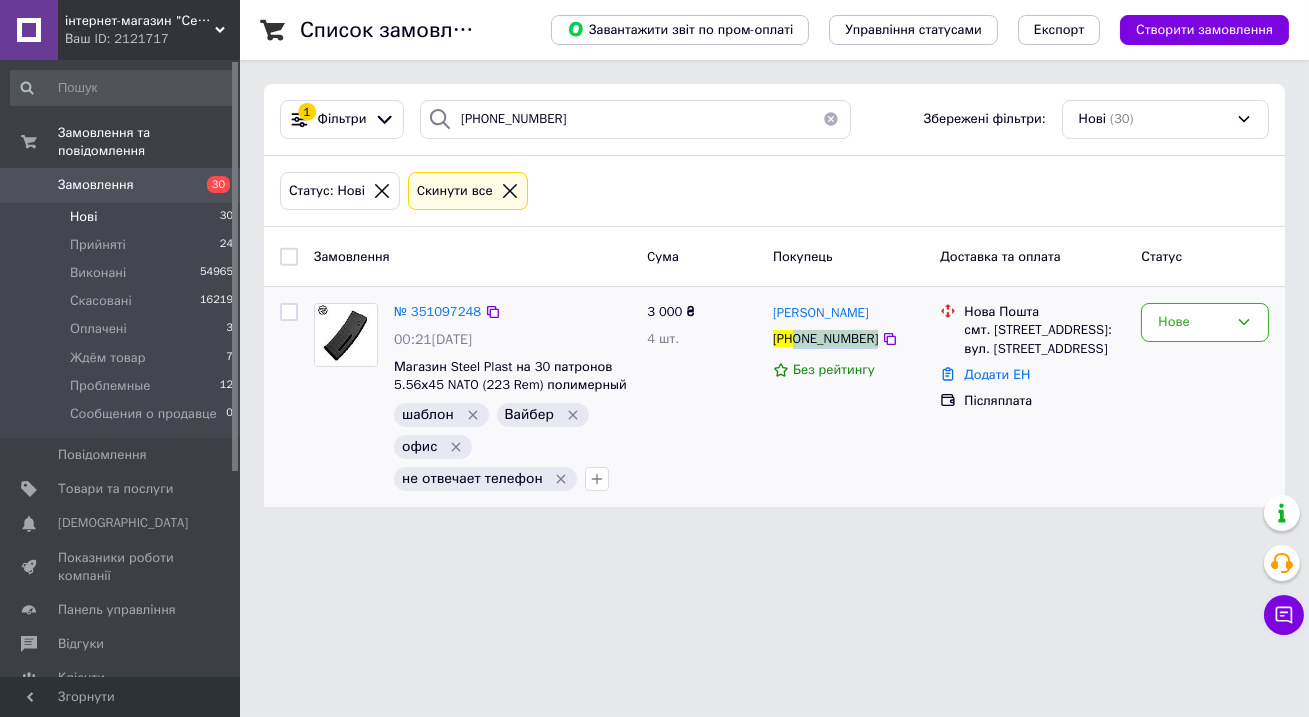 click on "Віктор Карп'юк +380974373904 Без рейтингу" at bounding box center (849, 397) 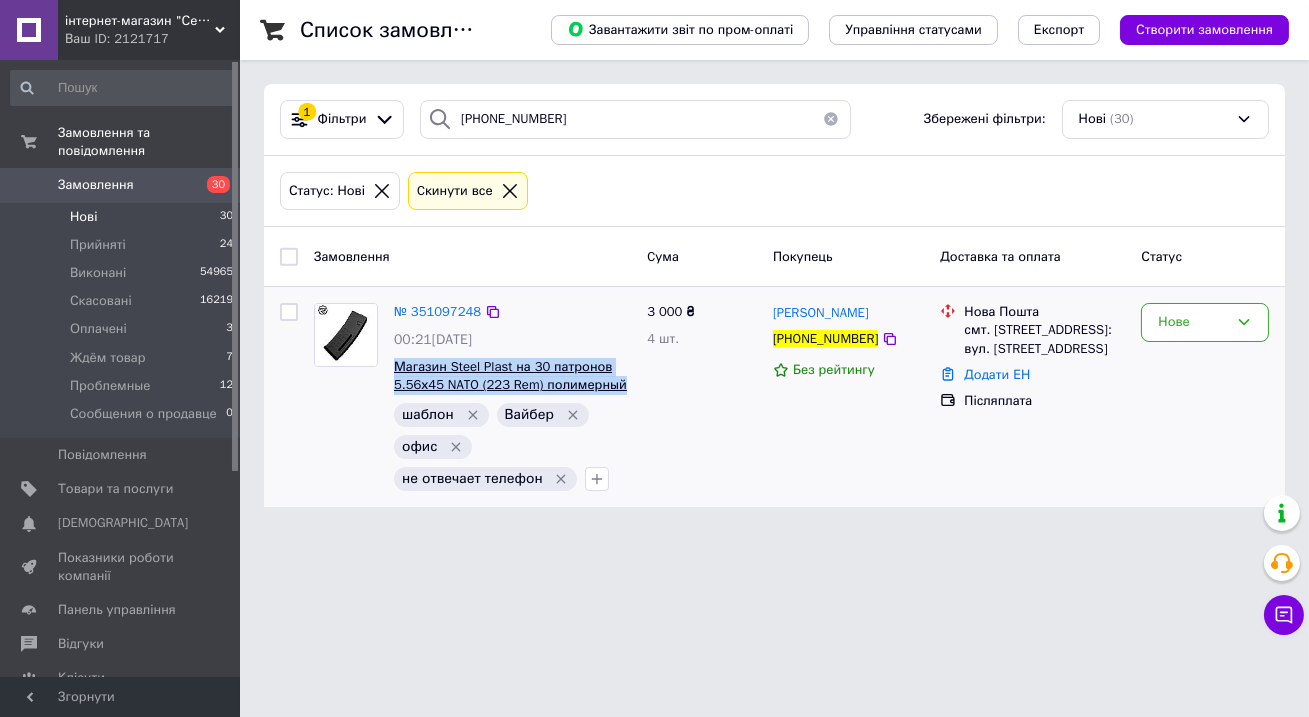 drag, startPoint x: 634, startPoint y: 385, endPoint x: 393, endPoint y: 370, distance: 241.46635 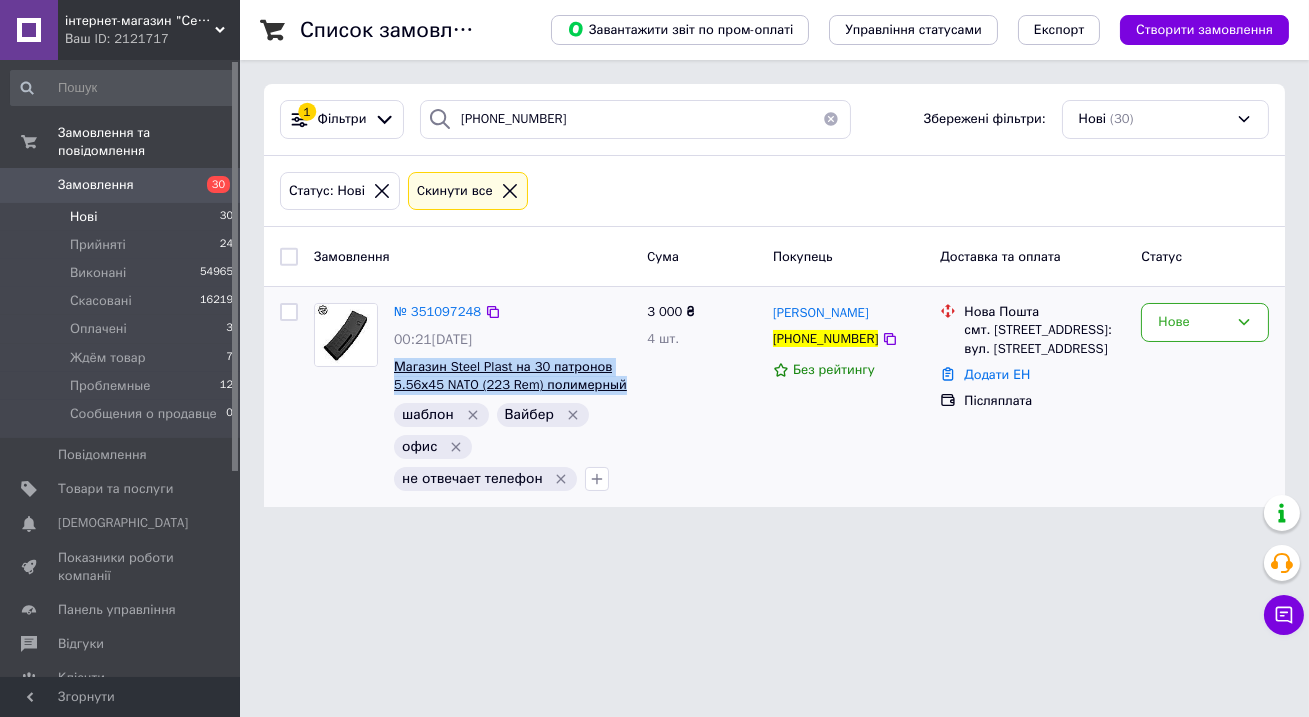 copy on "Магазин Steel Plast на 30 патронов 5.56х45 NATO (223 Rem) полимерный" 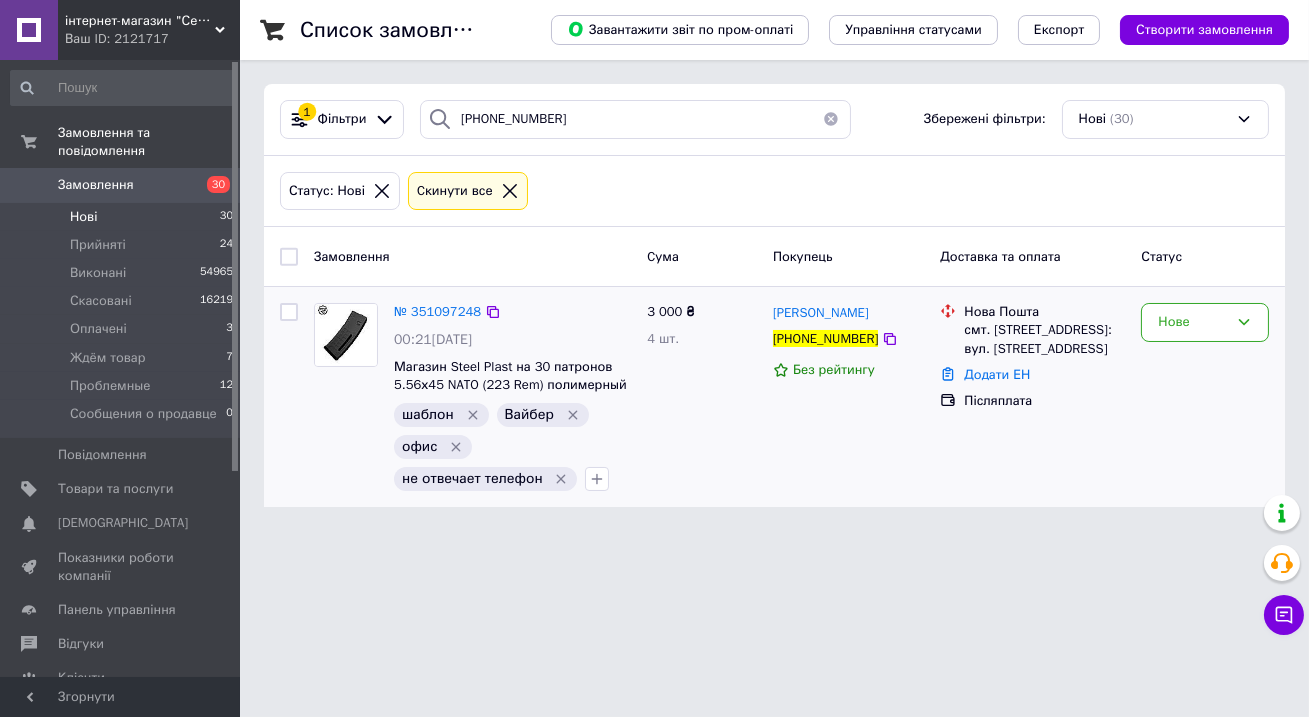 click on "Віктор Карп'юк +380974373904 Без рейтингу" at bounding box center [849, 397] 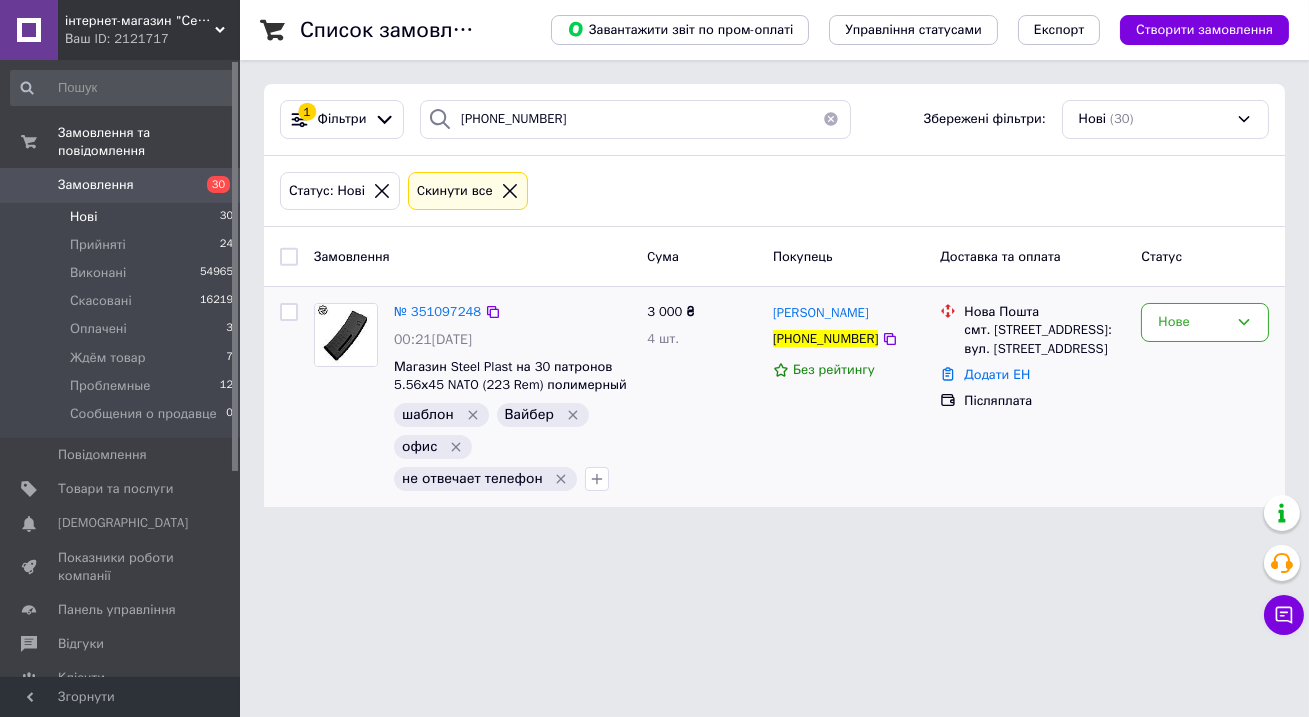 click on "Віктор Карп'юк +380974373904 Без рейтингу" at bounding box center [849, 397] 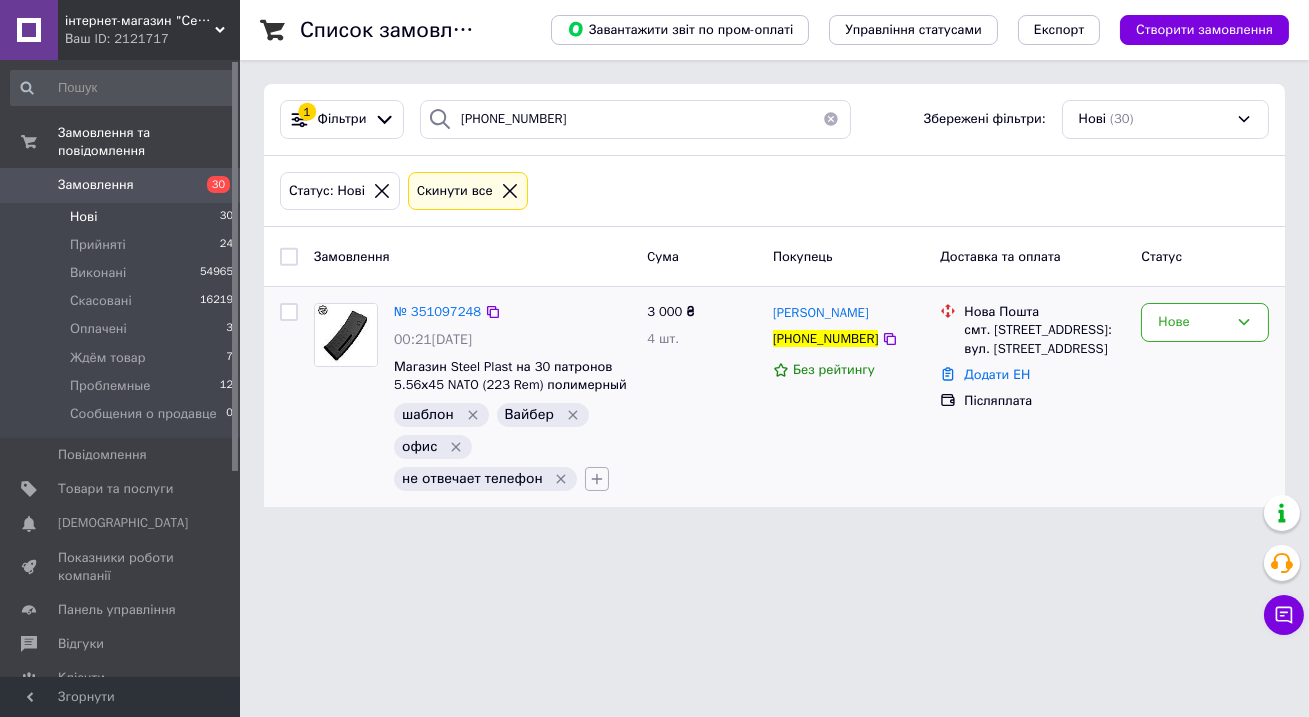 click at bounding box center [597, 479] 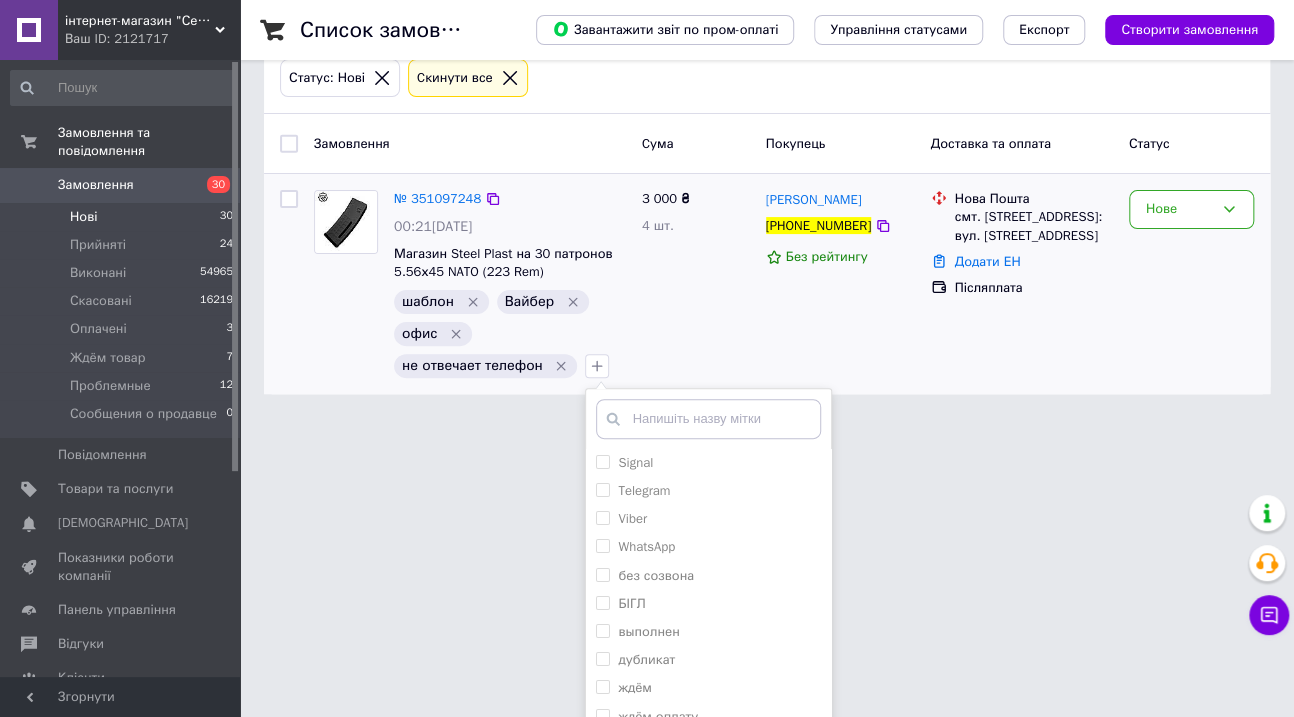 scroll, scrollTop: 210, scrollLeft: 0, axis: vertical 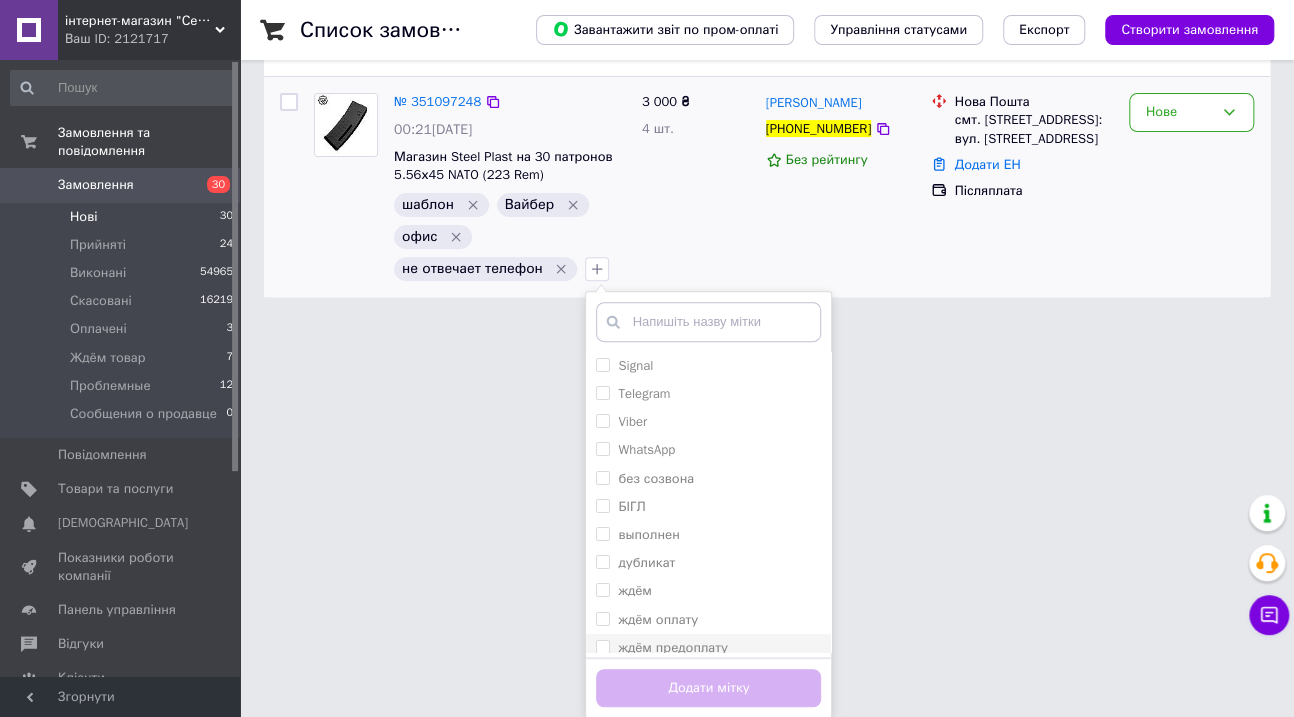 click on "ждём предоплату" at bounding box center [673, 647] 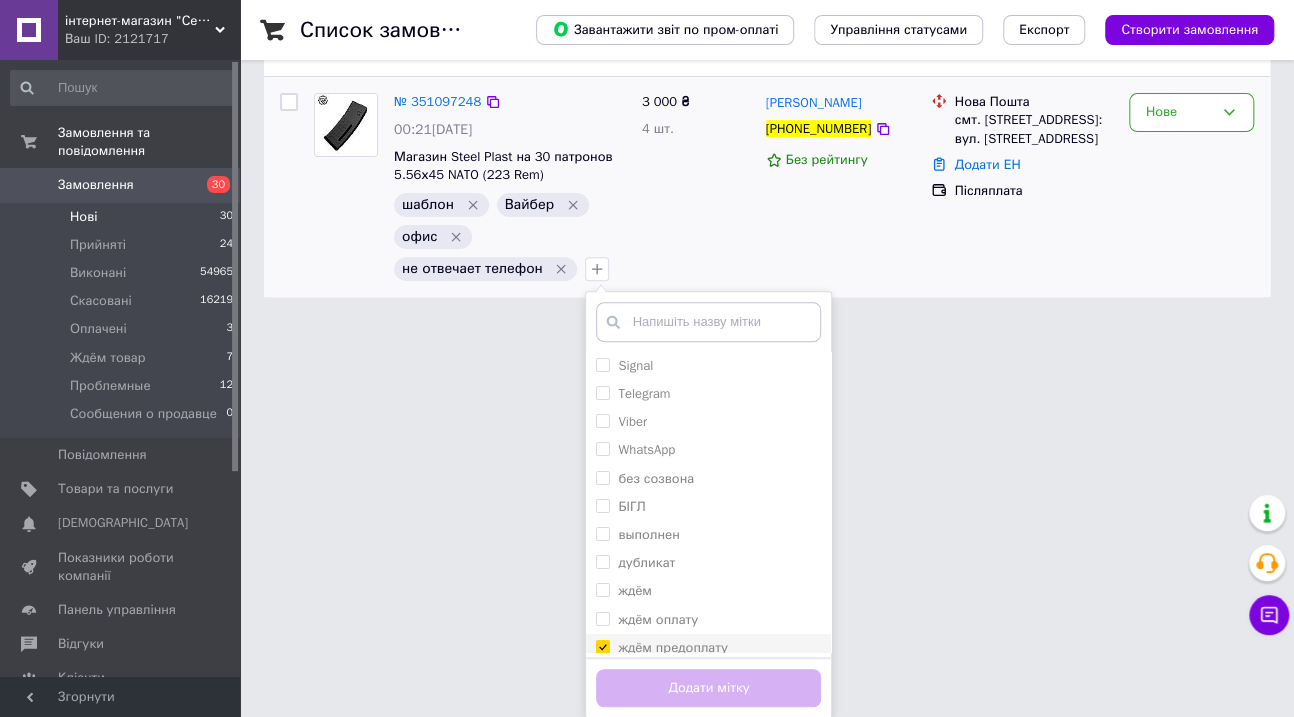checkbox on "true" 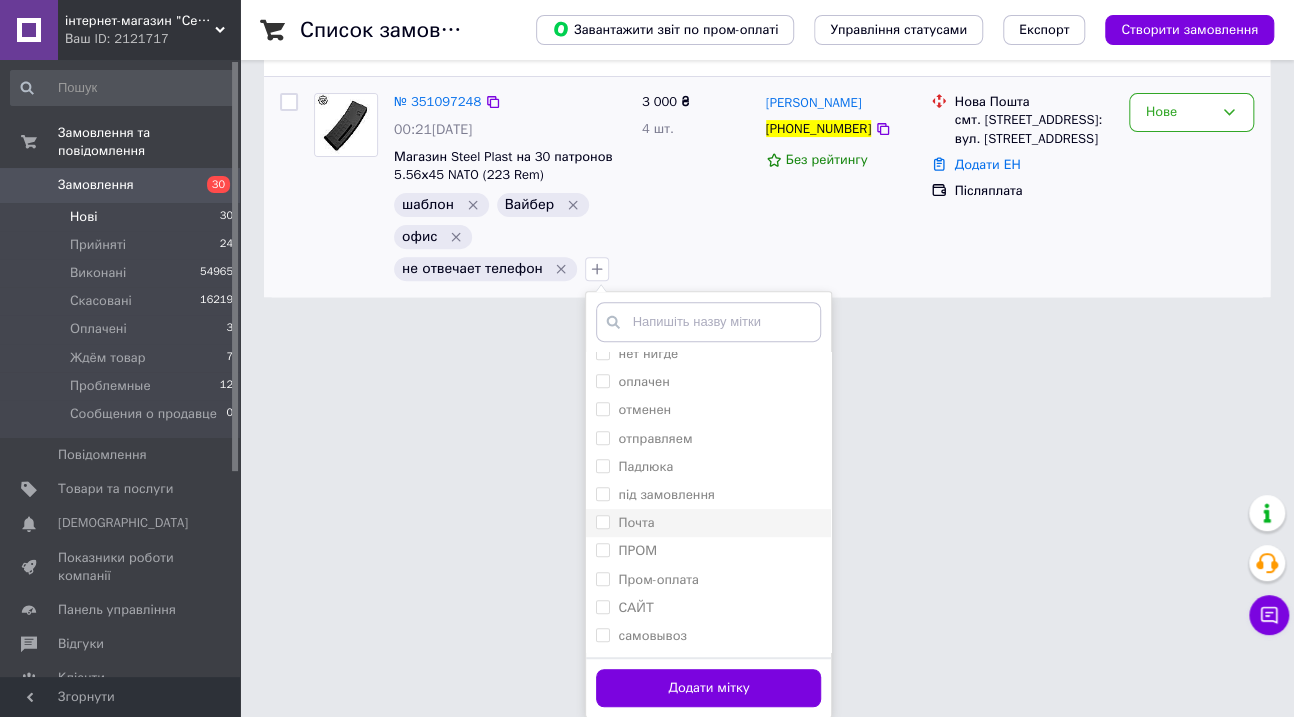 scroll, scrollTop: 454, scrollLeft: 0, axis: vertical 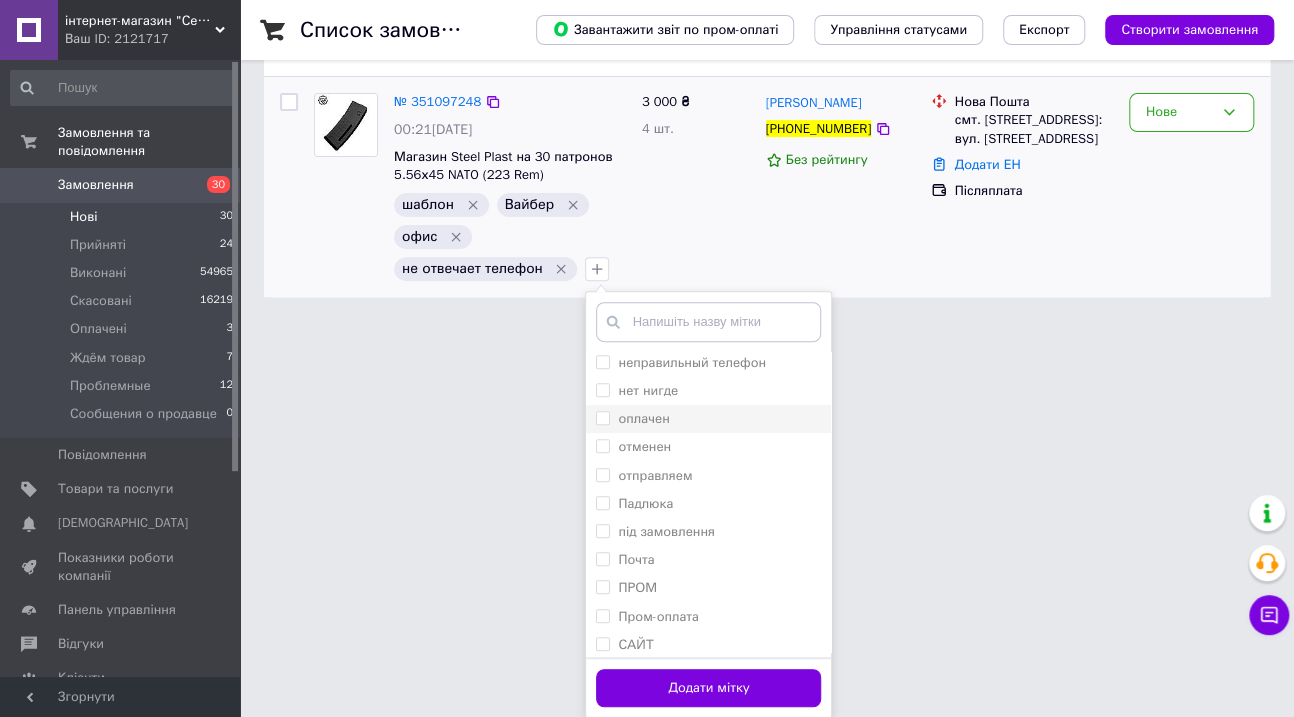 click on "оплачен" at bounding box center [708, 419] 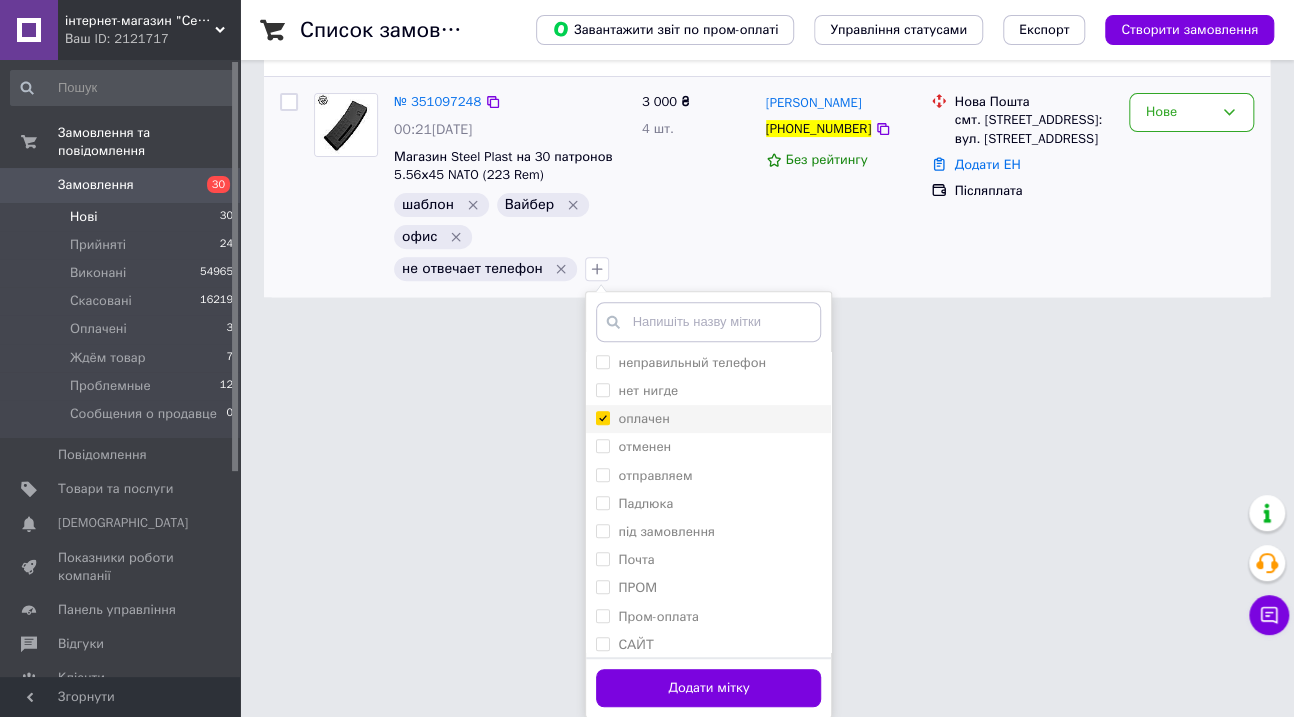 checkbox on "true" 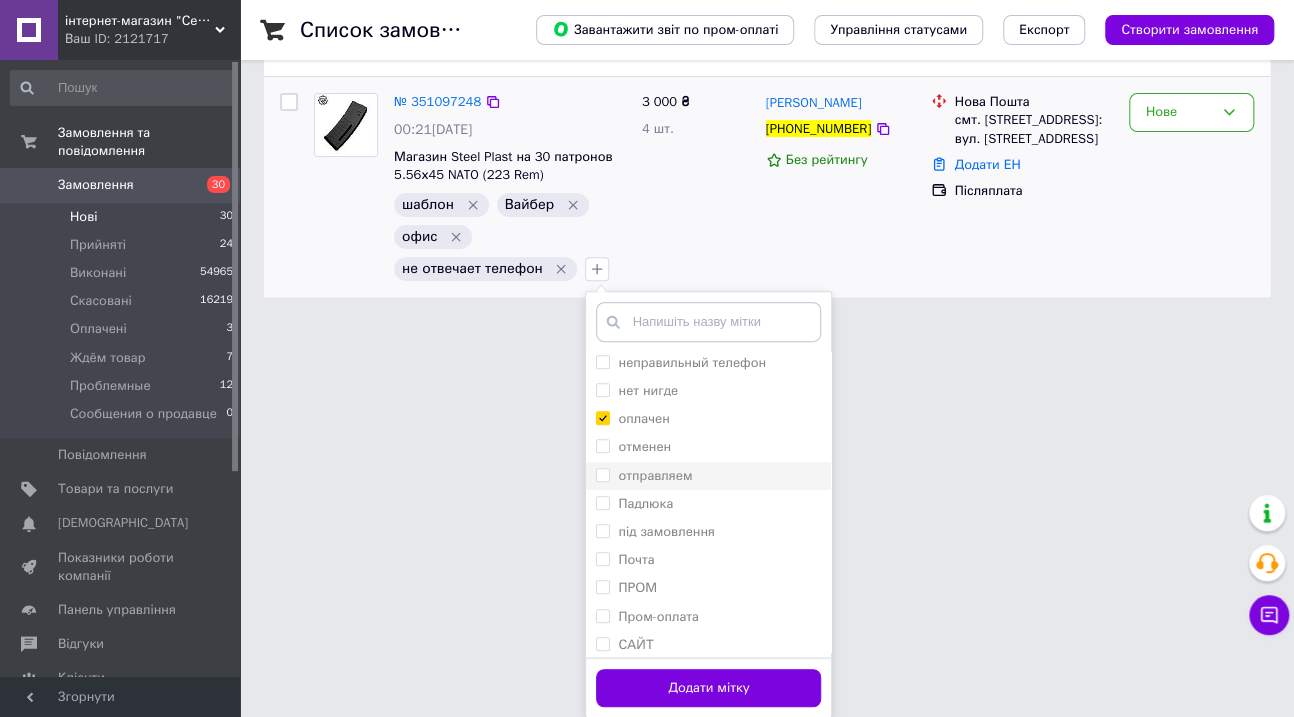 click on "отправляем" at bounding box center [655, 475] 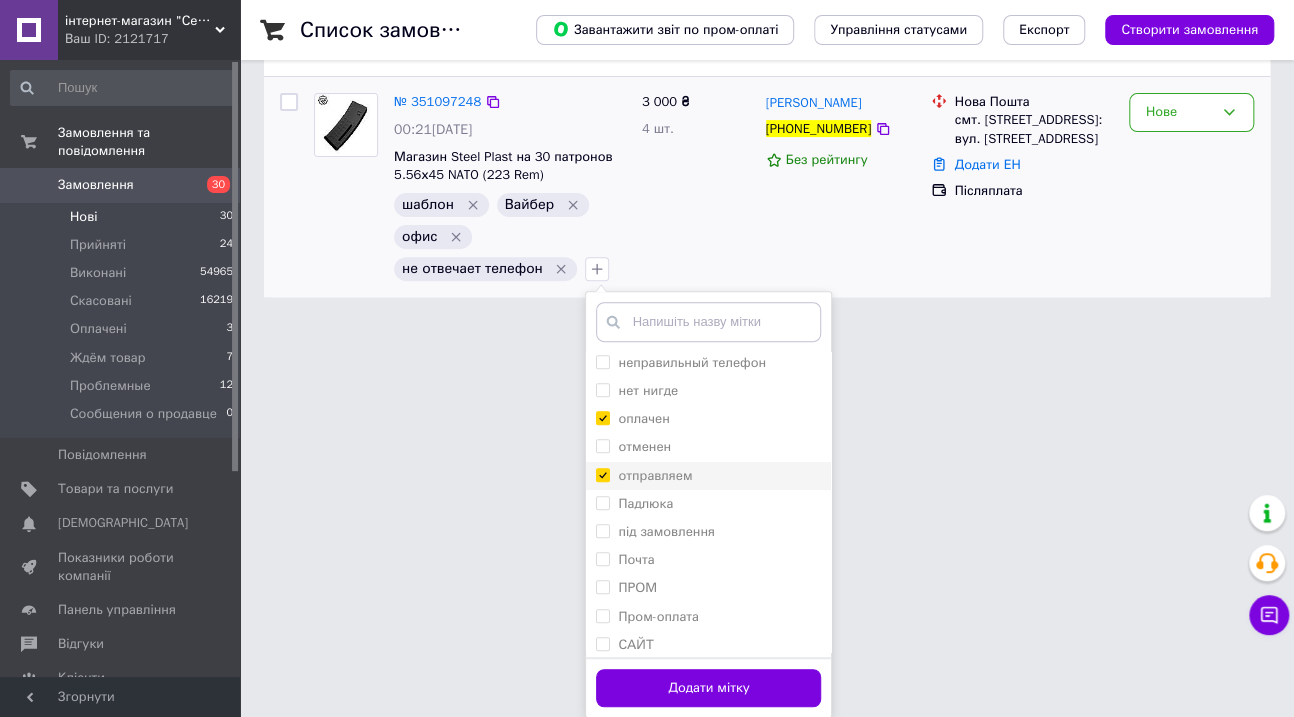 checkbox on "true" 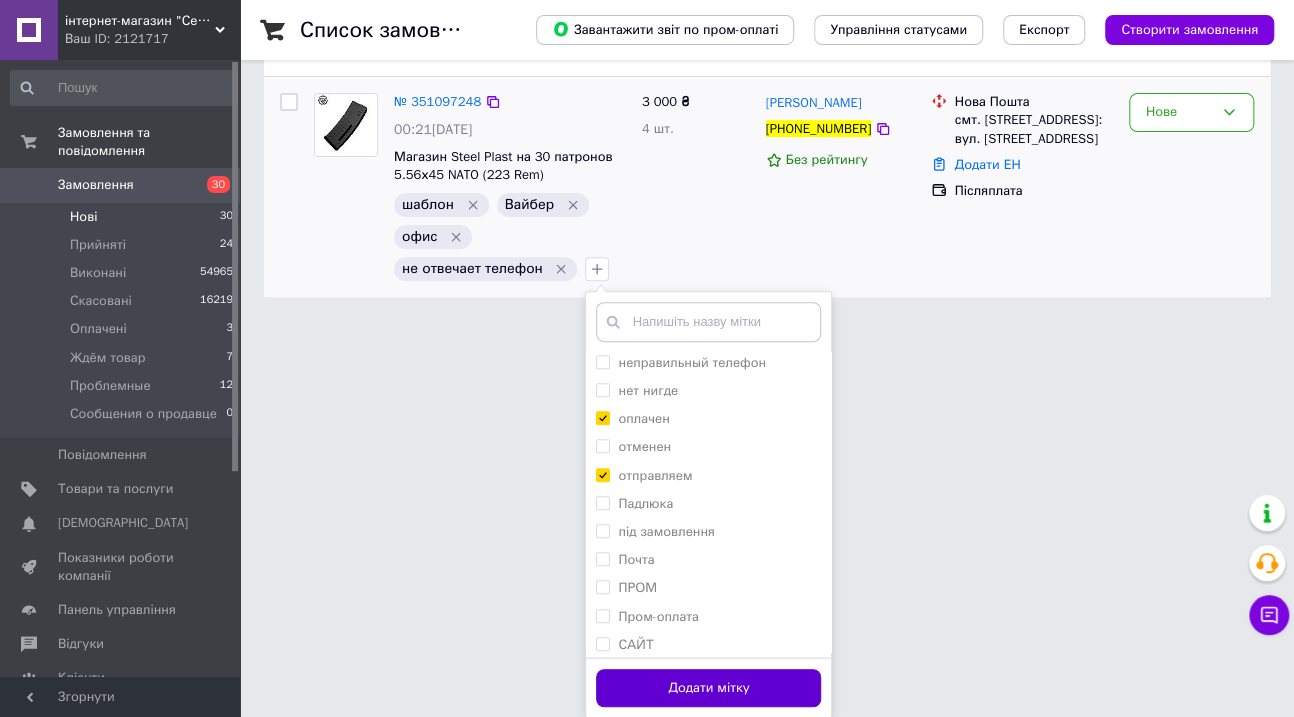 click on "Додати мітку" at bounding box center [708, 688] 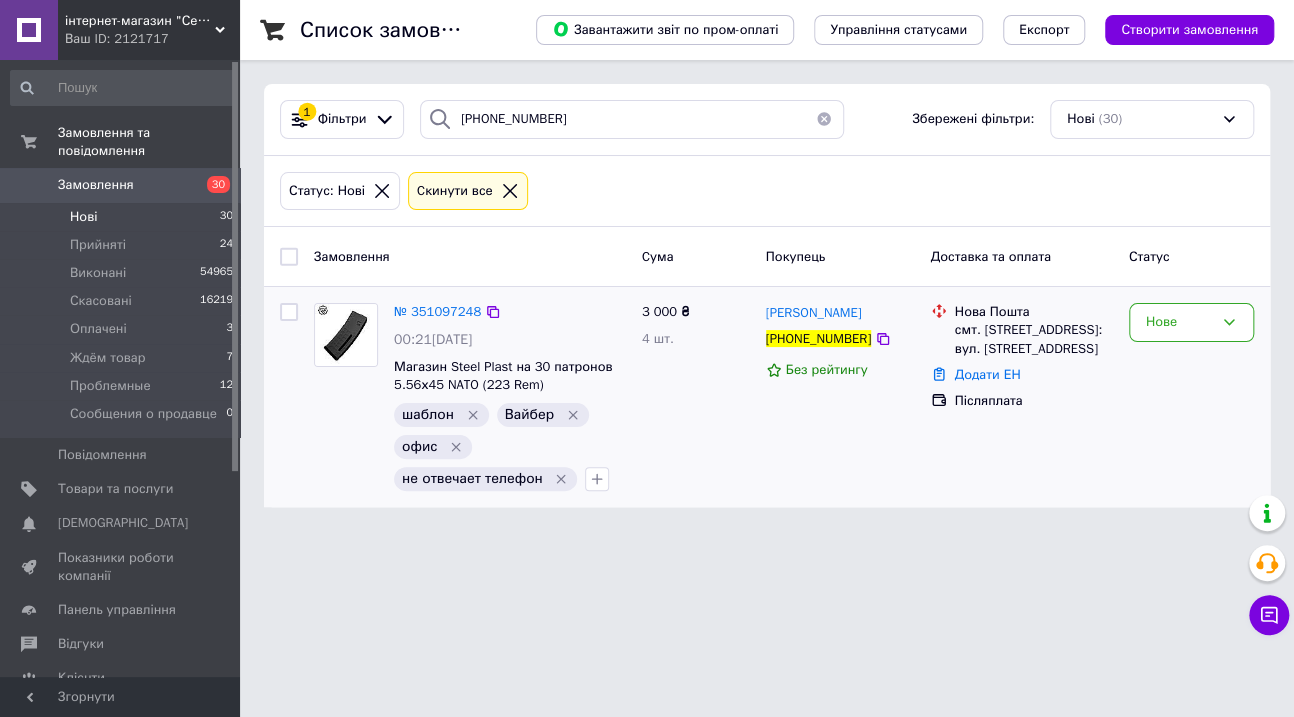 scroll, scrollTop: 0, scrollLeft: 0, axis: both 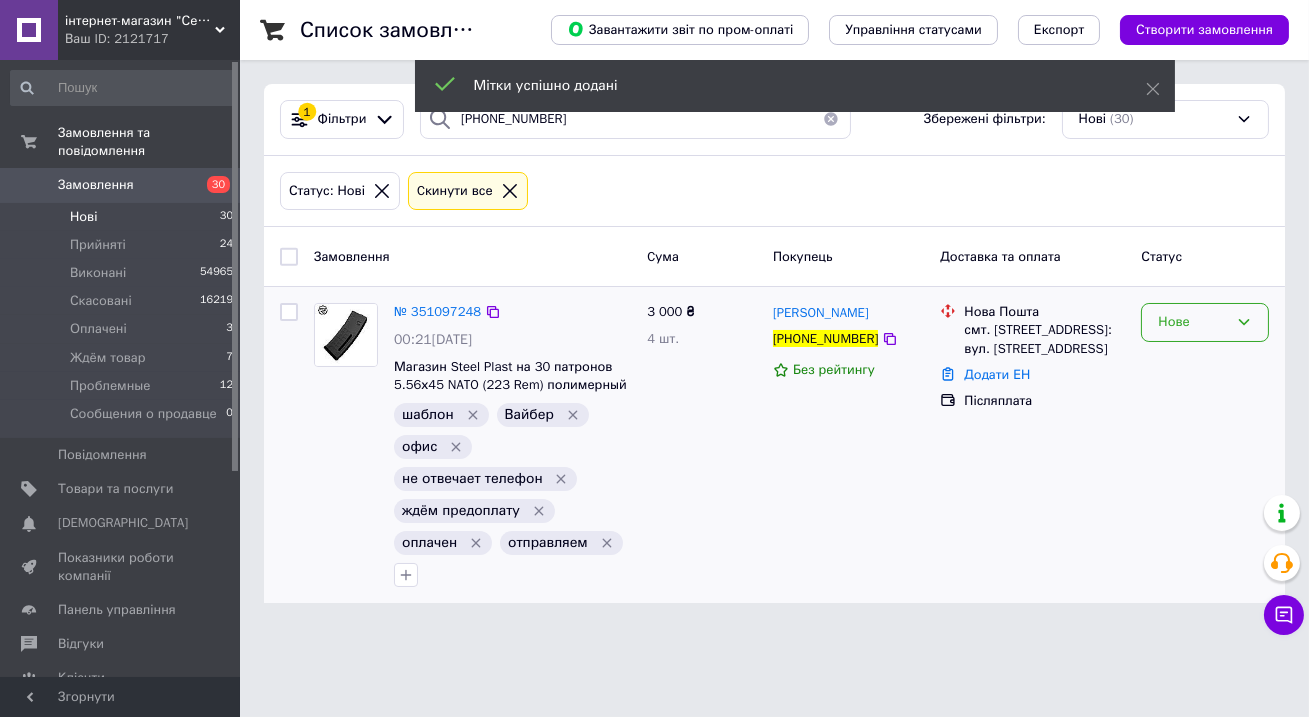 click 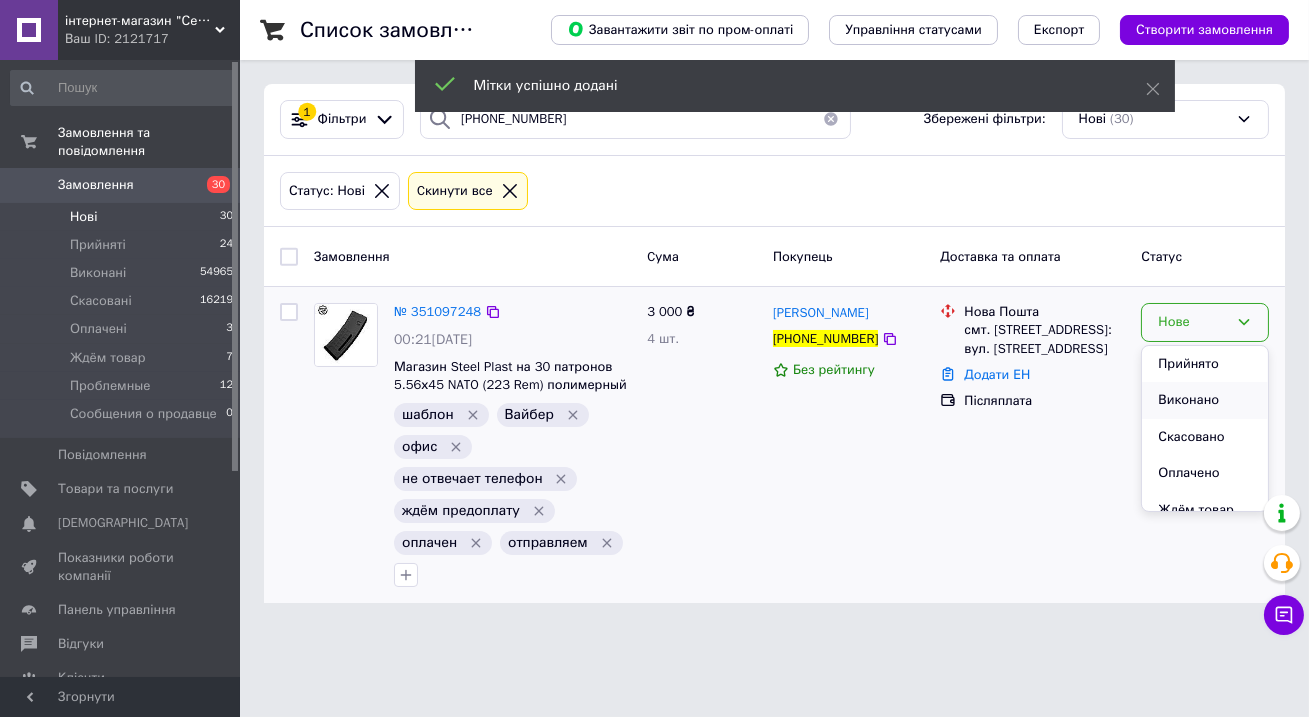 click on "Виконано" at bounding box center (1205, 400) 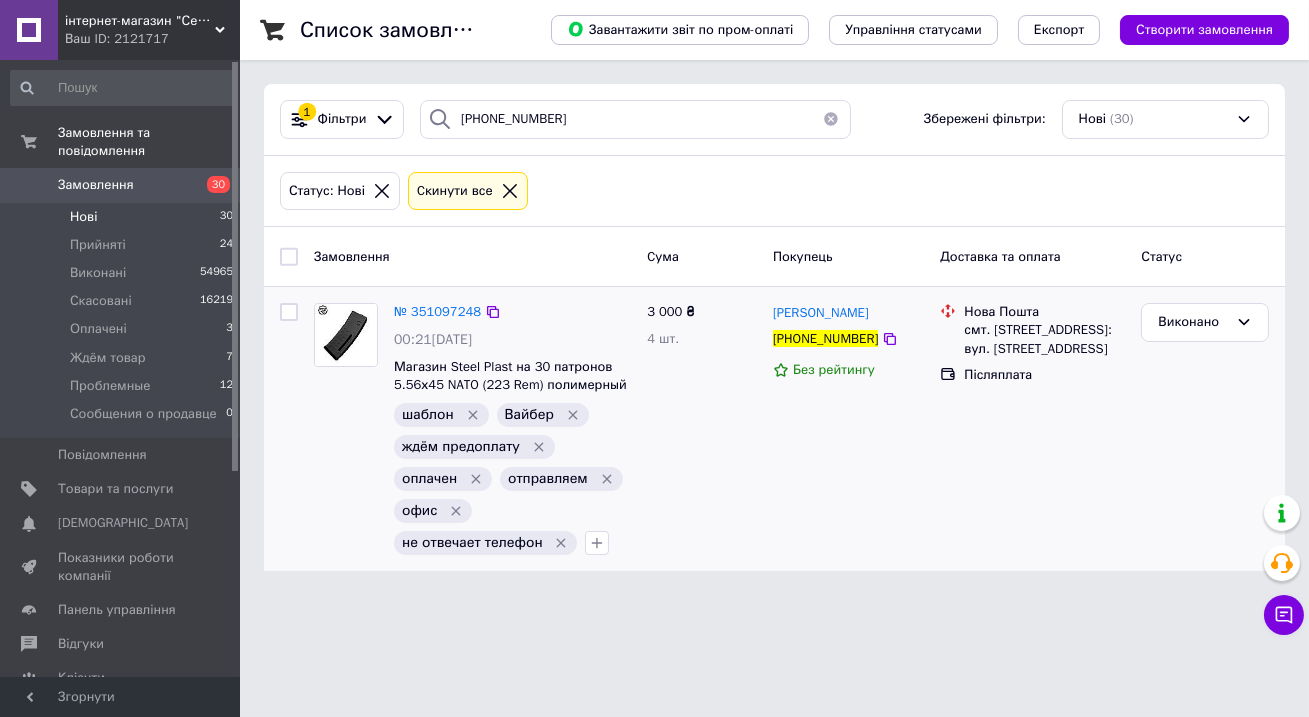 click at bounding box center (831, 119) 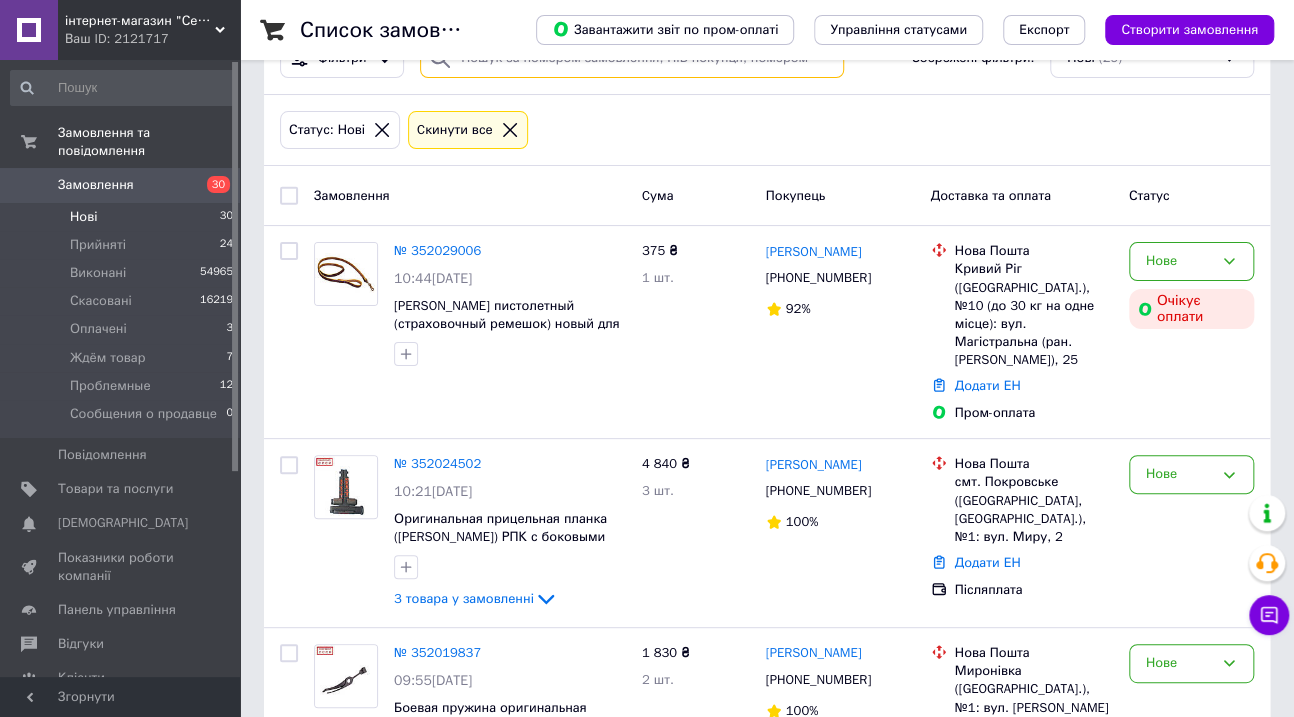 scroll, scrollTop: 0, scrollLeft: 0, axis: both 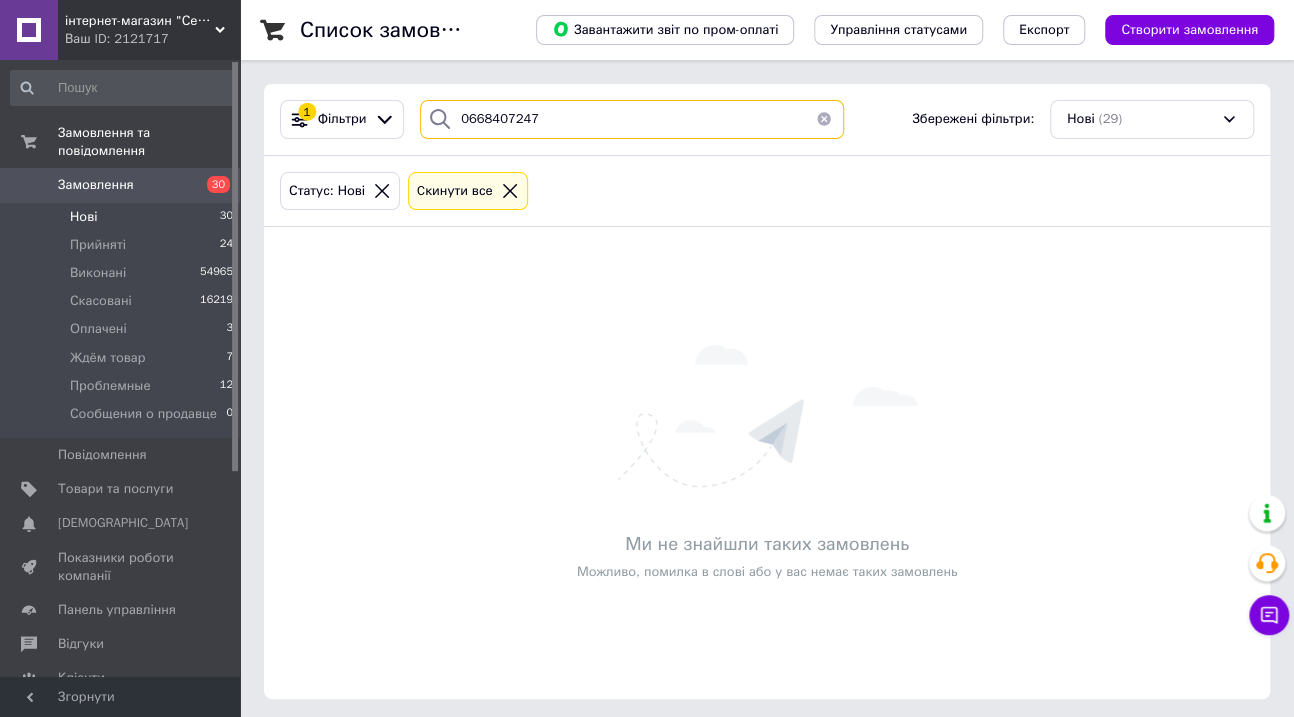type on "0668407247" 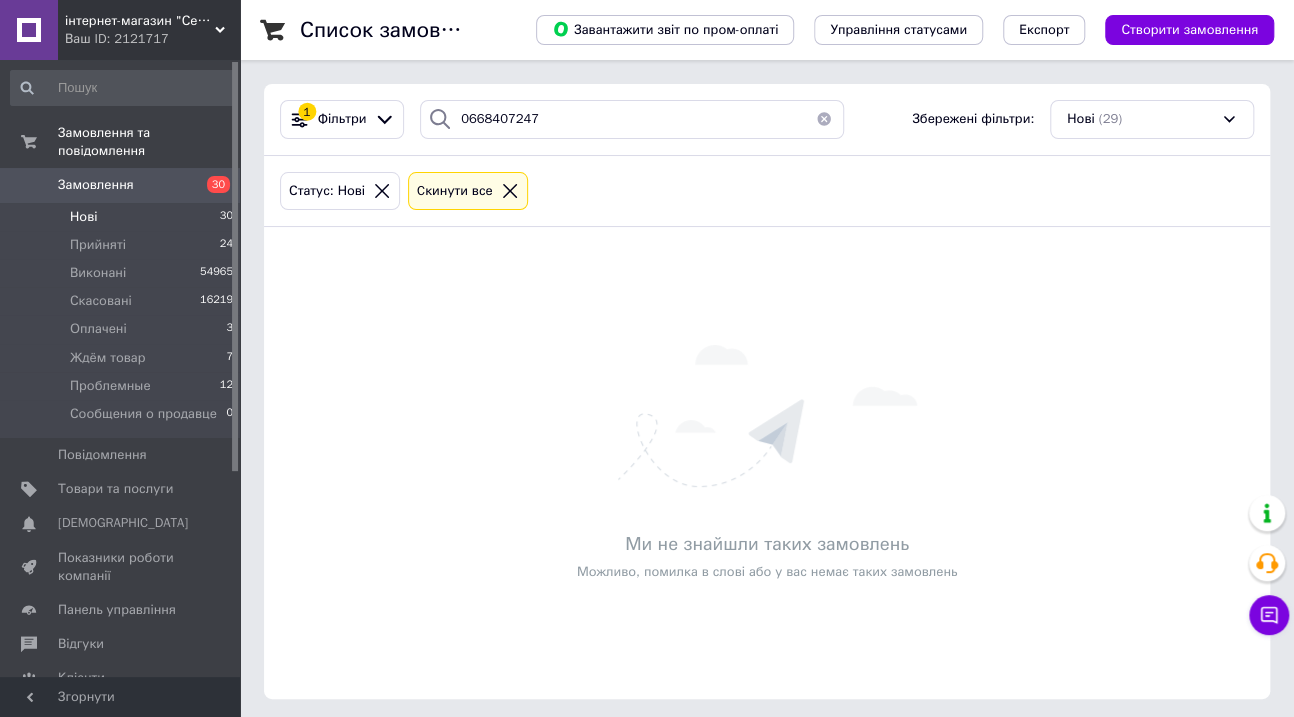 click at bounding box center [824, 119] 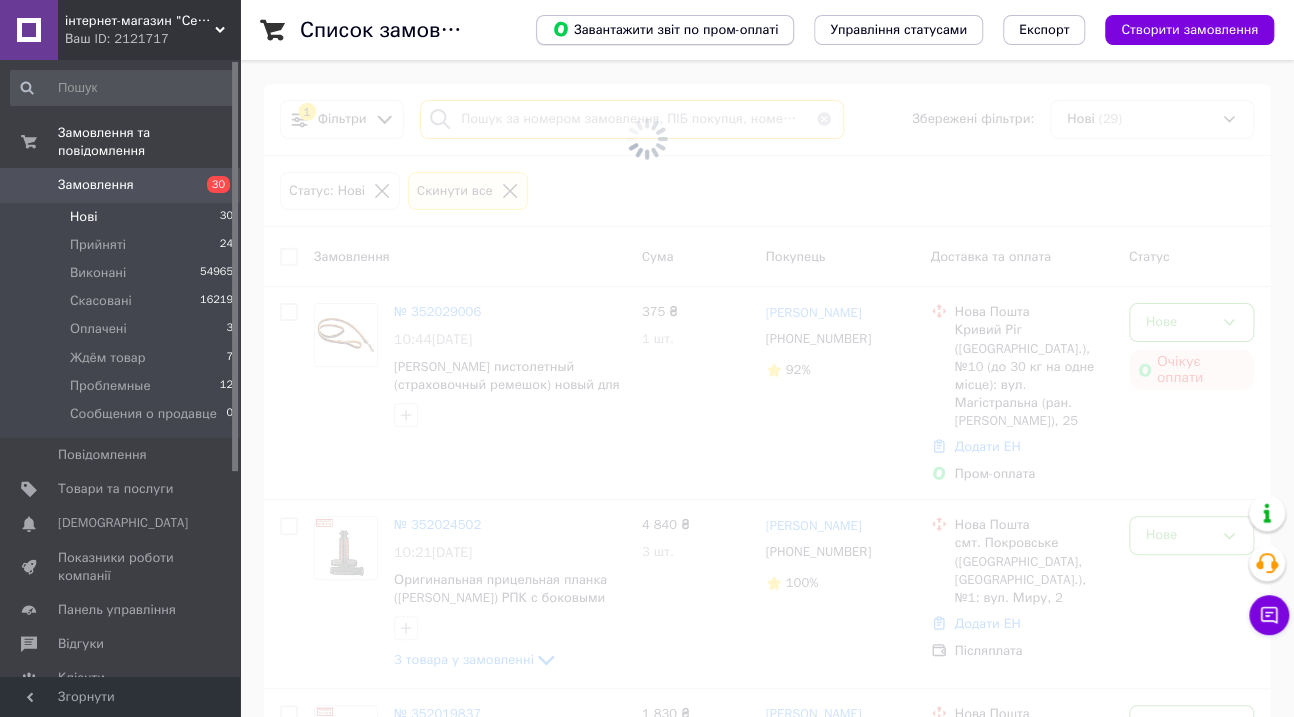 type on "0668407247" 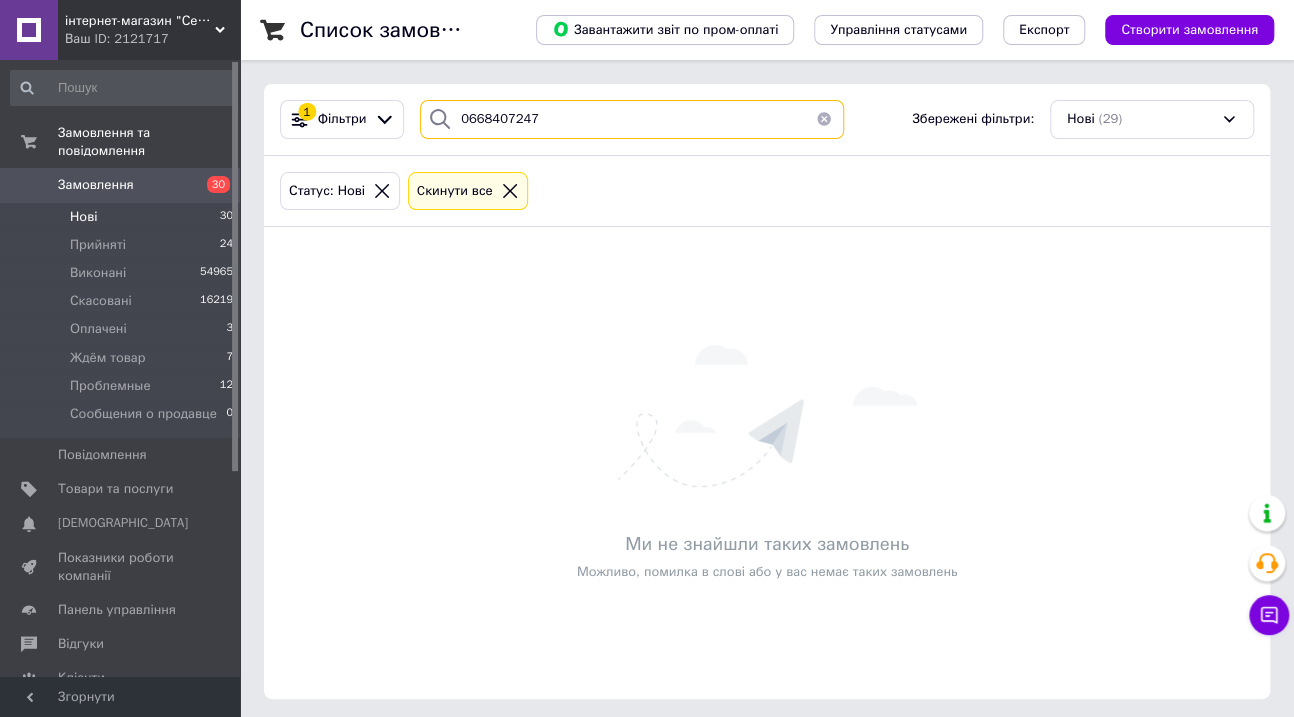 drag, startPoint x: 535, startPoint y: 116, endPoint x: 436, endPoint y: 119, distance: 99.04544 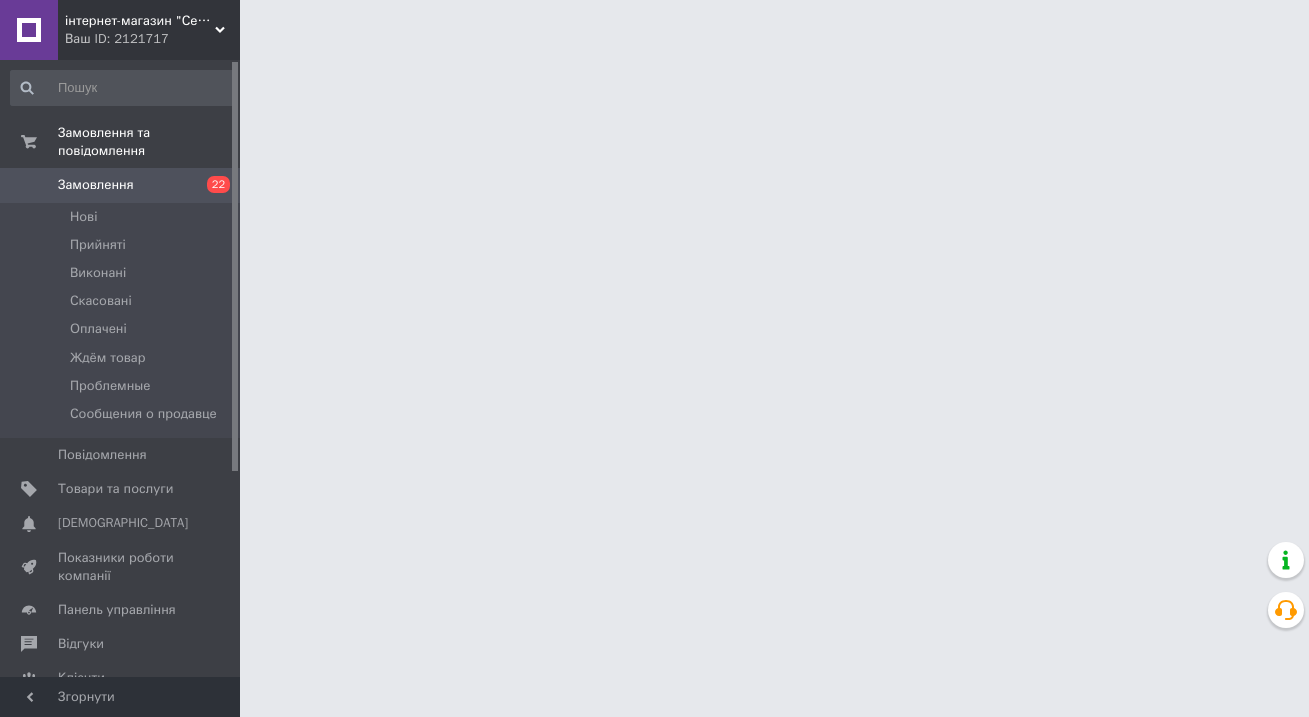 scroll, scrollTop: 0, scrollLeft: 0, axis: both 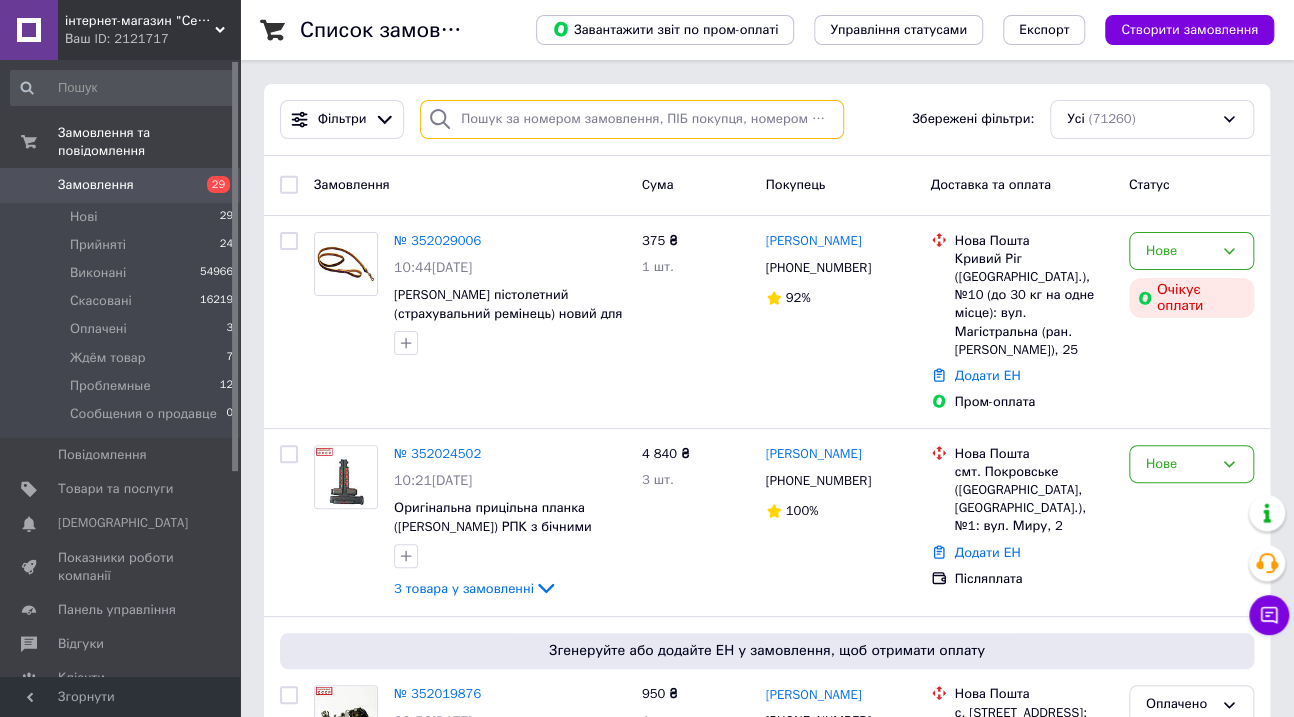click at bounding box center (632, 119) 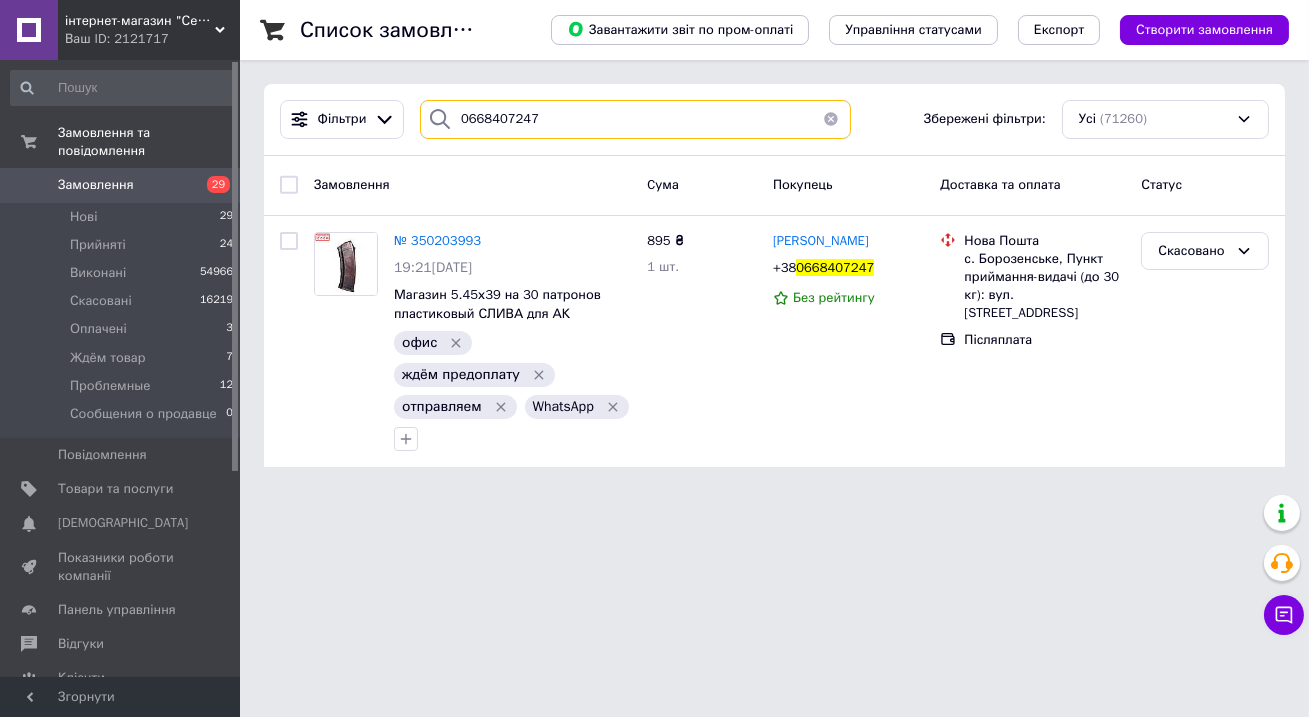 type on "0668407247" 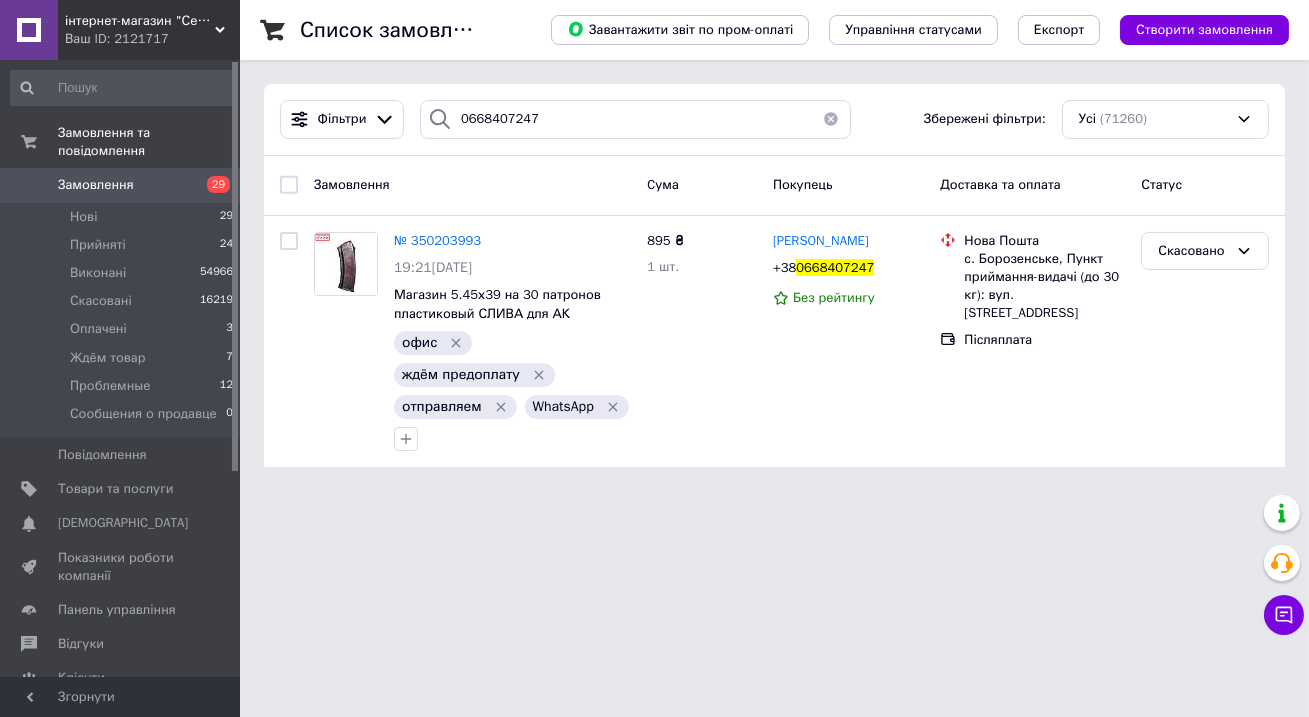 click at bounding box center [831, 119] 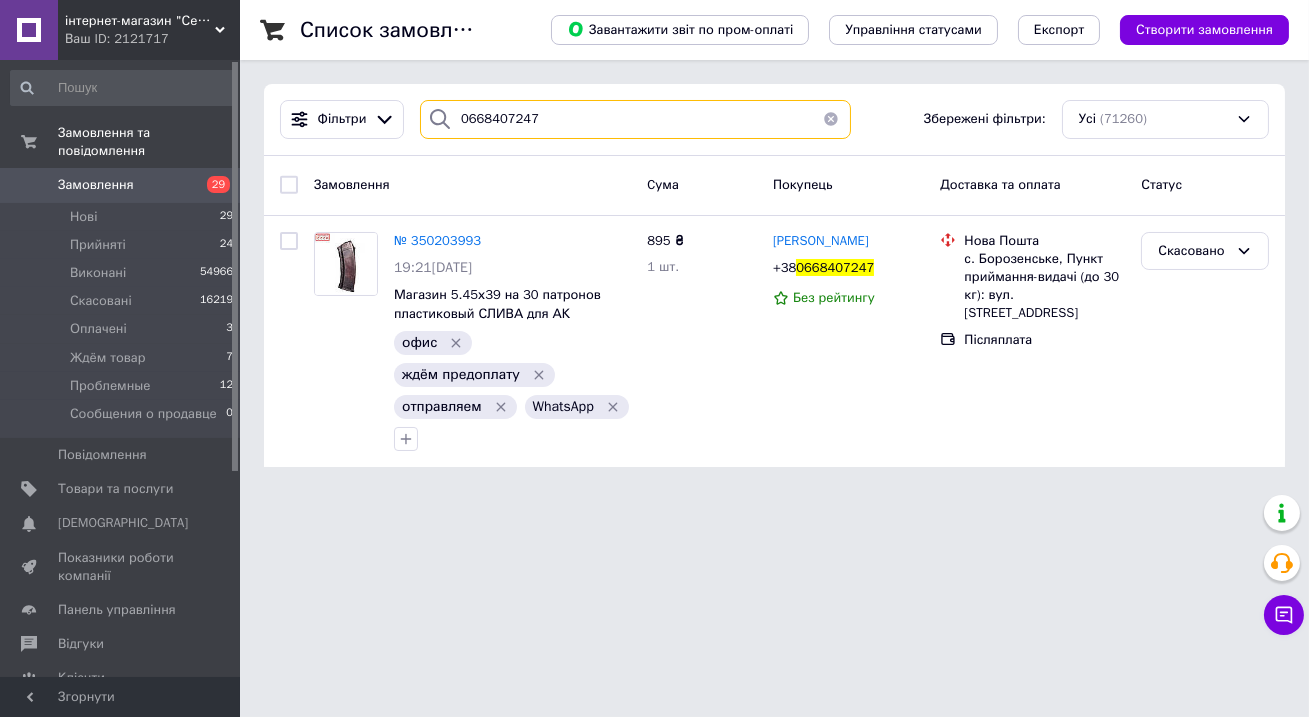 type 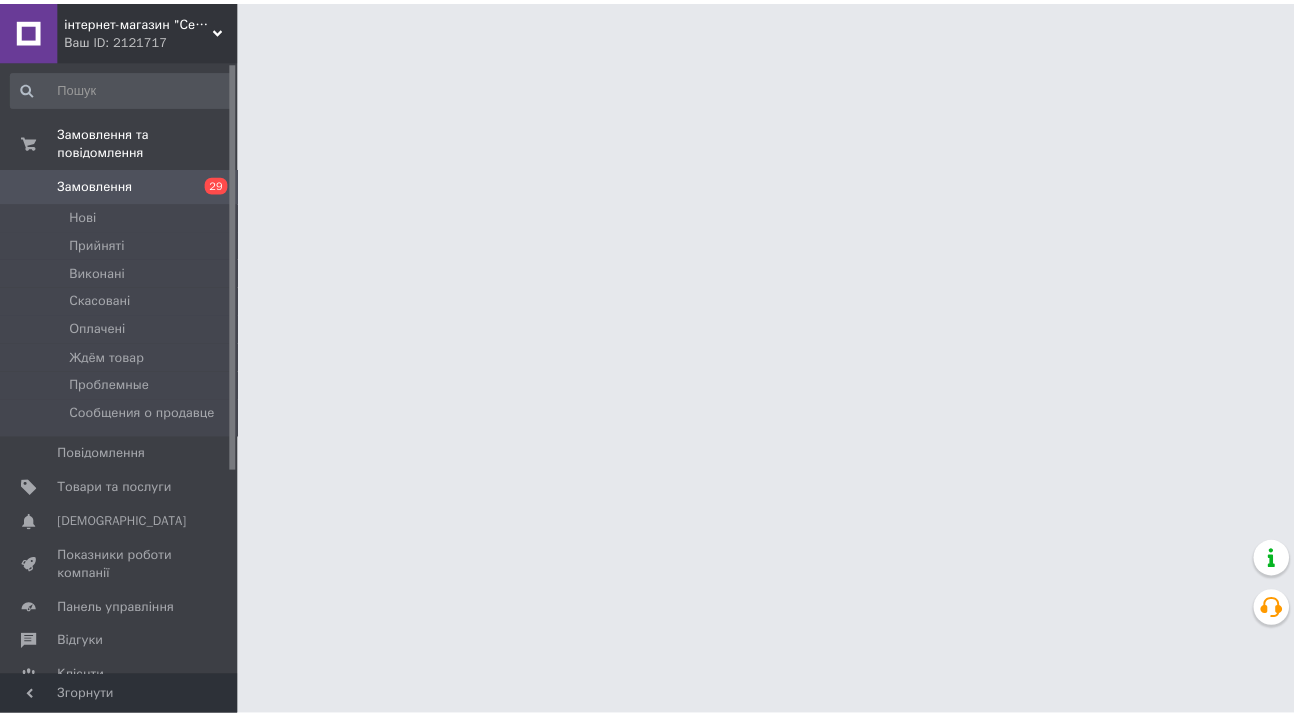 scroll, scrollTop: 0, scrollLeft: 0, axis: both 